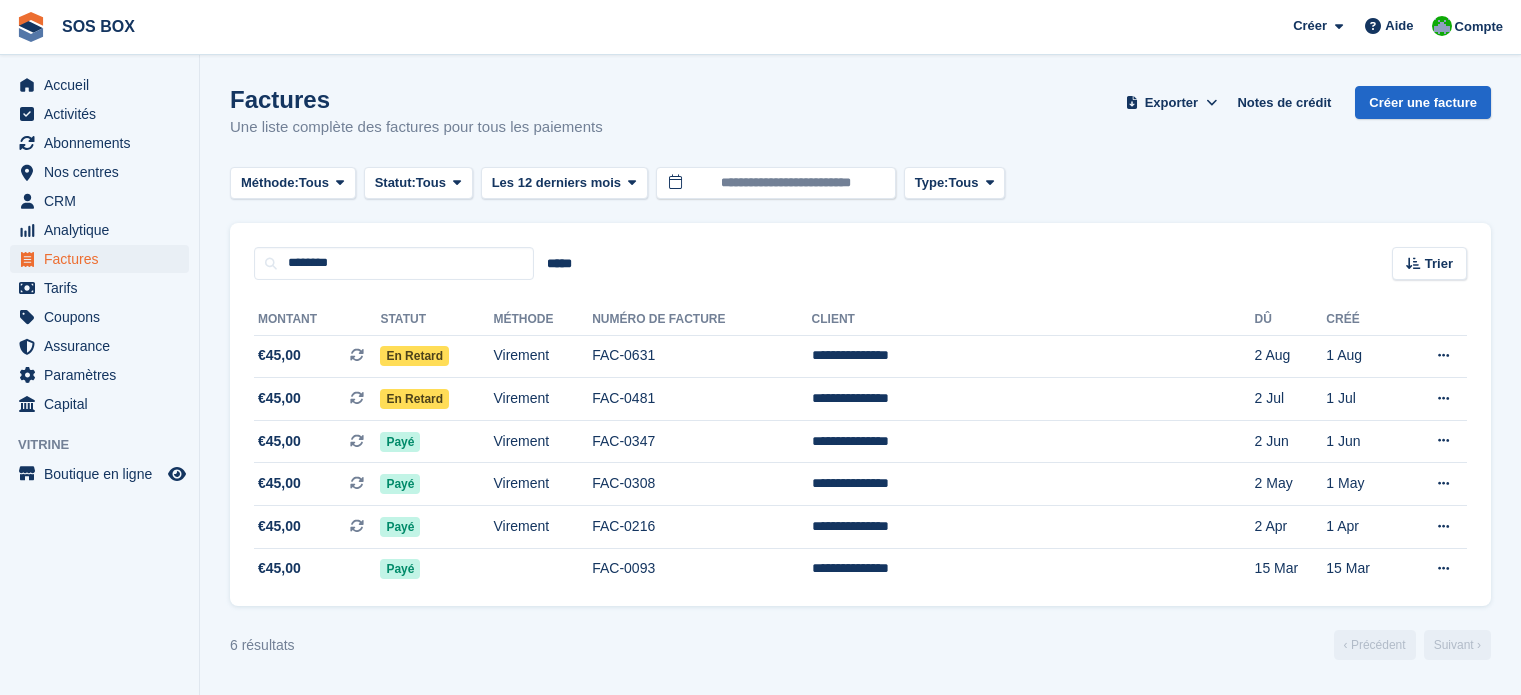 scroll, scrollTop: 0, scrollLeft: 0, axis: both 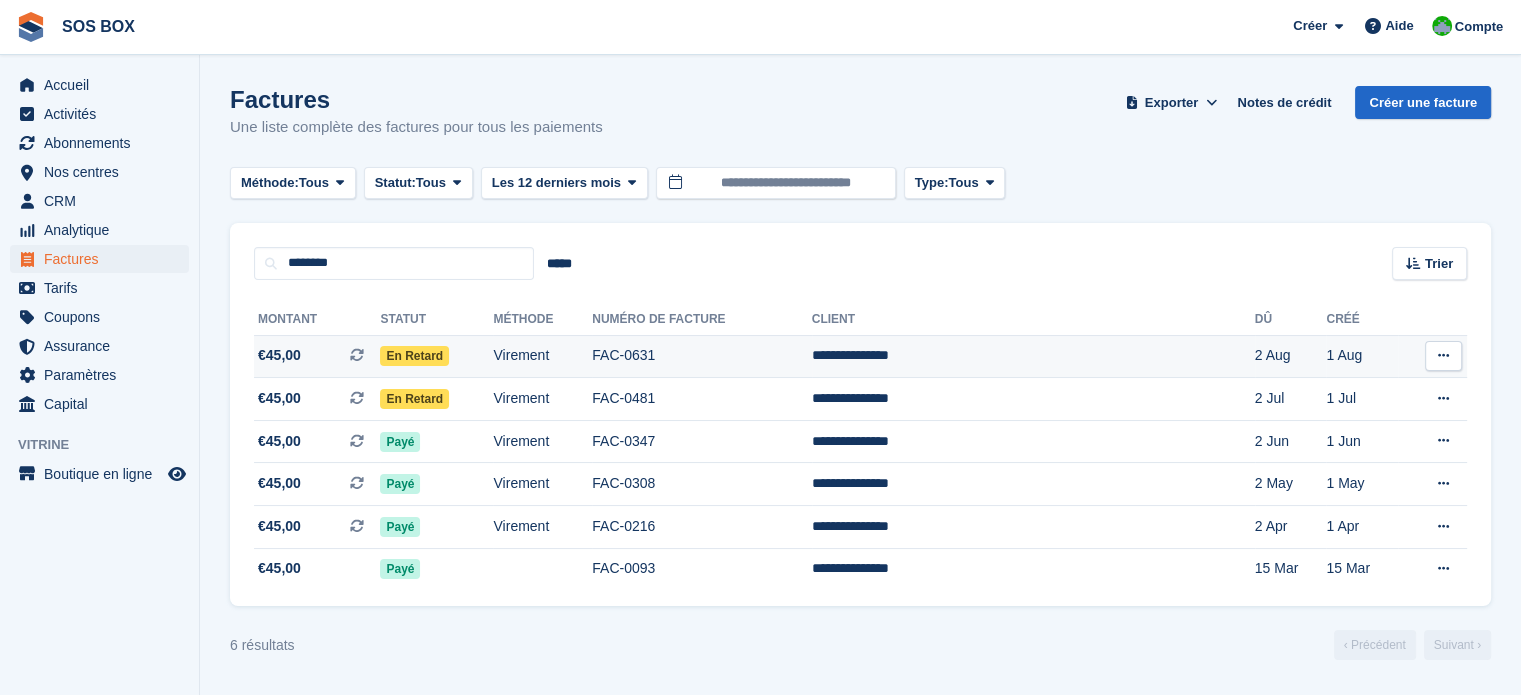click on "**********" at bounding box center (1033, 356) 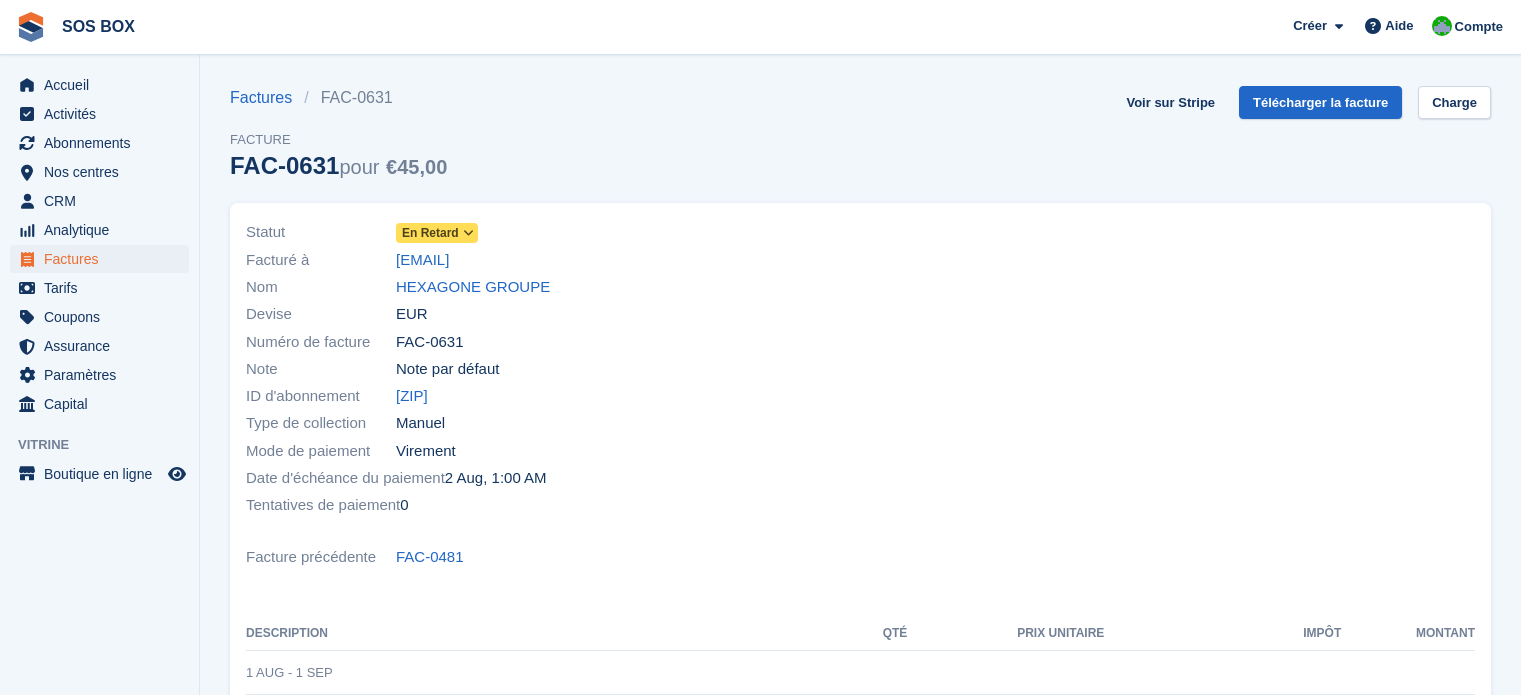scroll, scrollTop: 0, scrollLeft: 0, axis: both 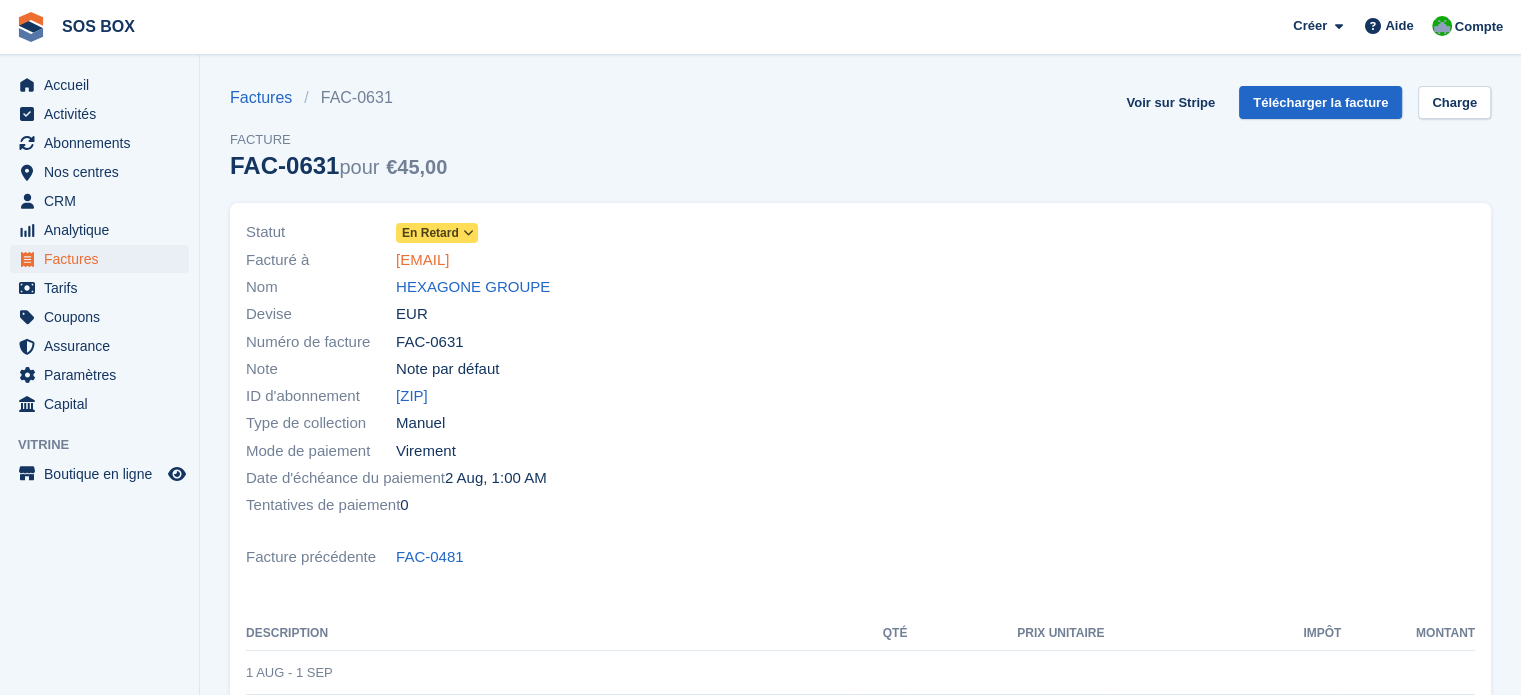 drag, startPoint x: 631, startPoint y: 262, endPoint x: 397, endPoint y: 258, distance: 234.03418 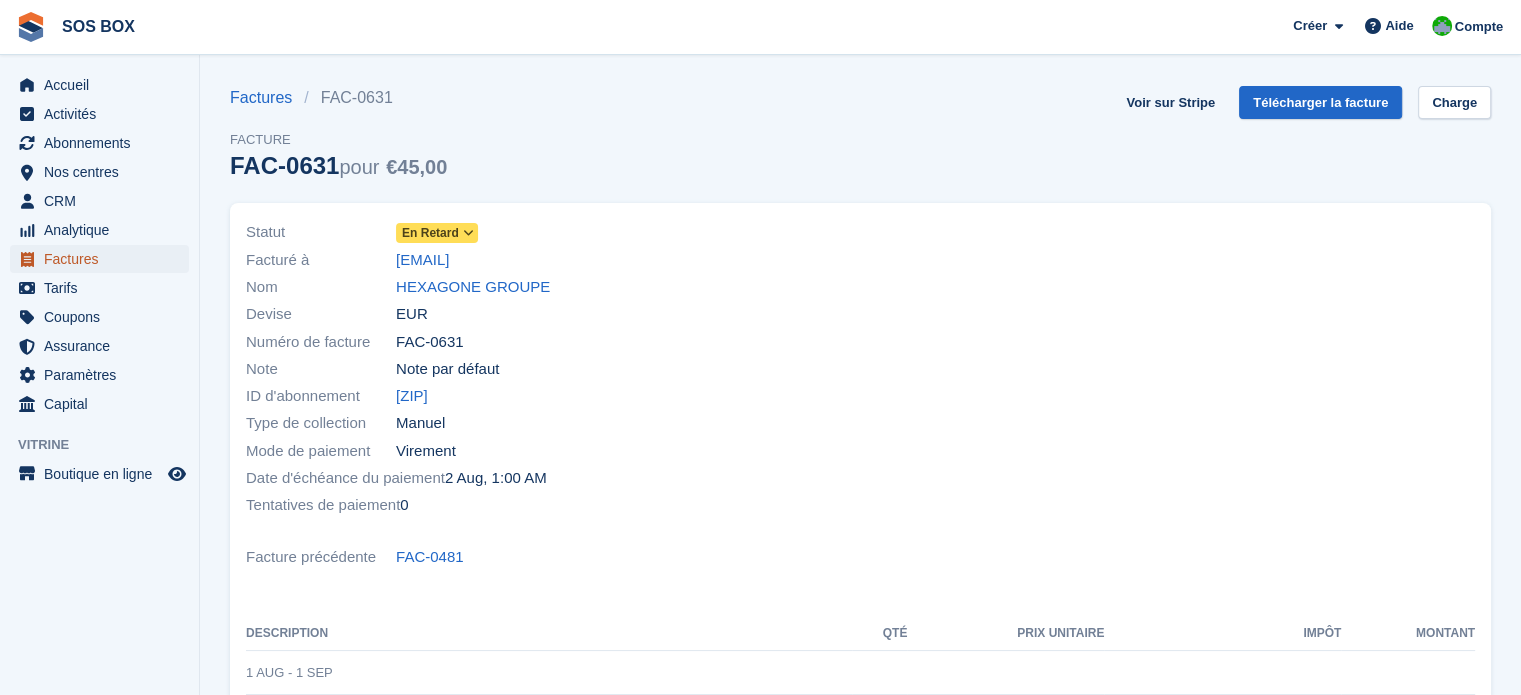 click on "Factures" at bounding box center (104, 259) 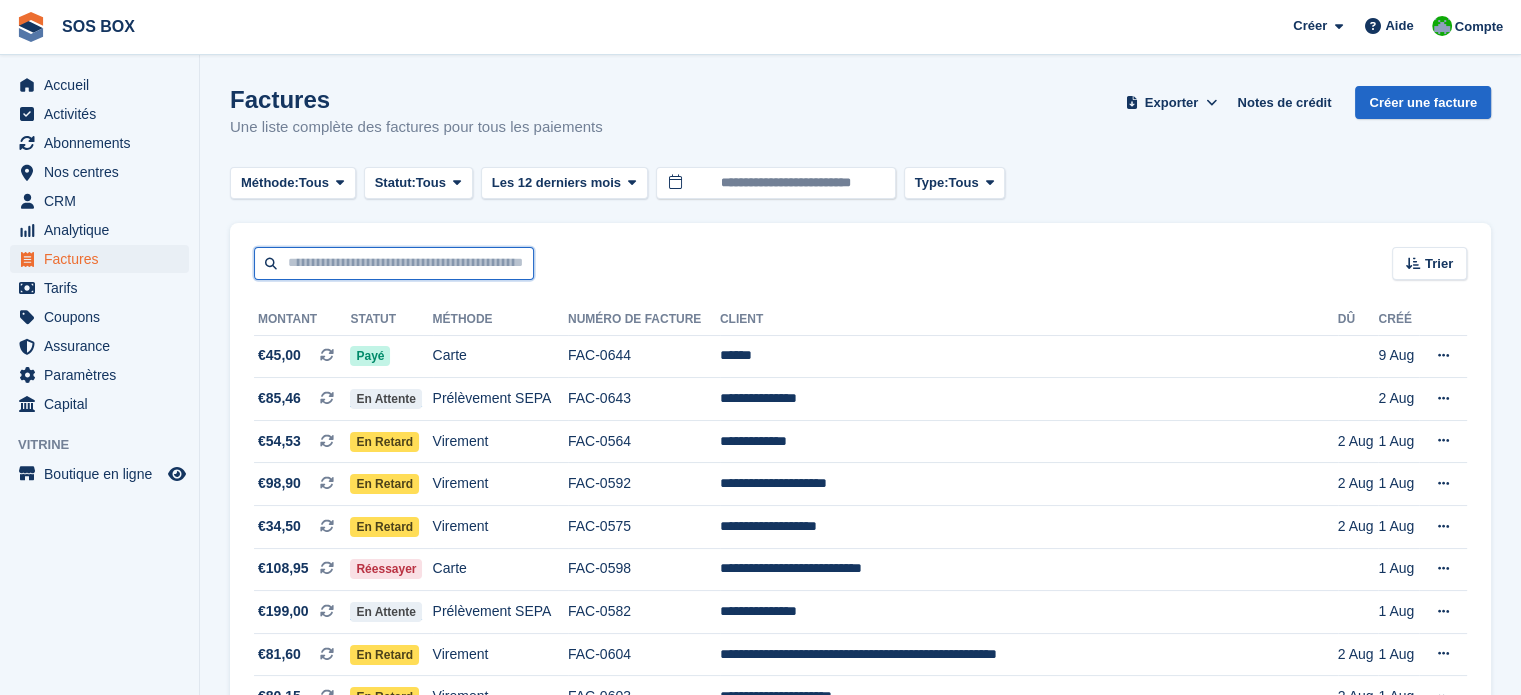 click at bounding box center (394, 263) 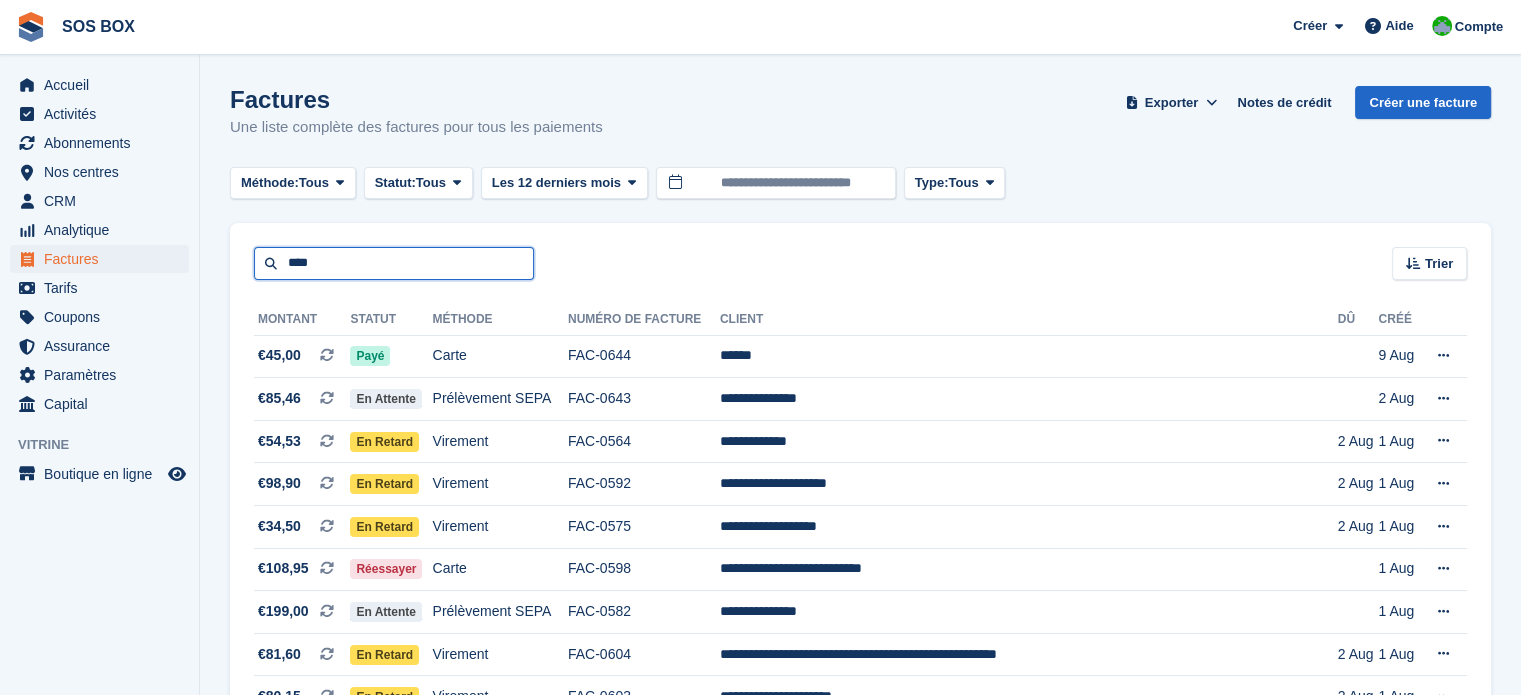 type on "*******" 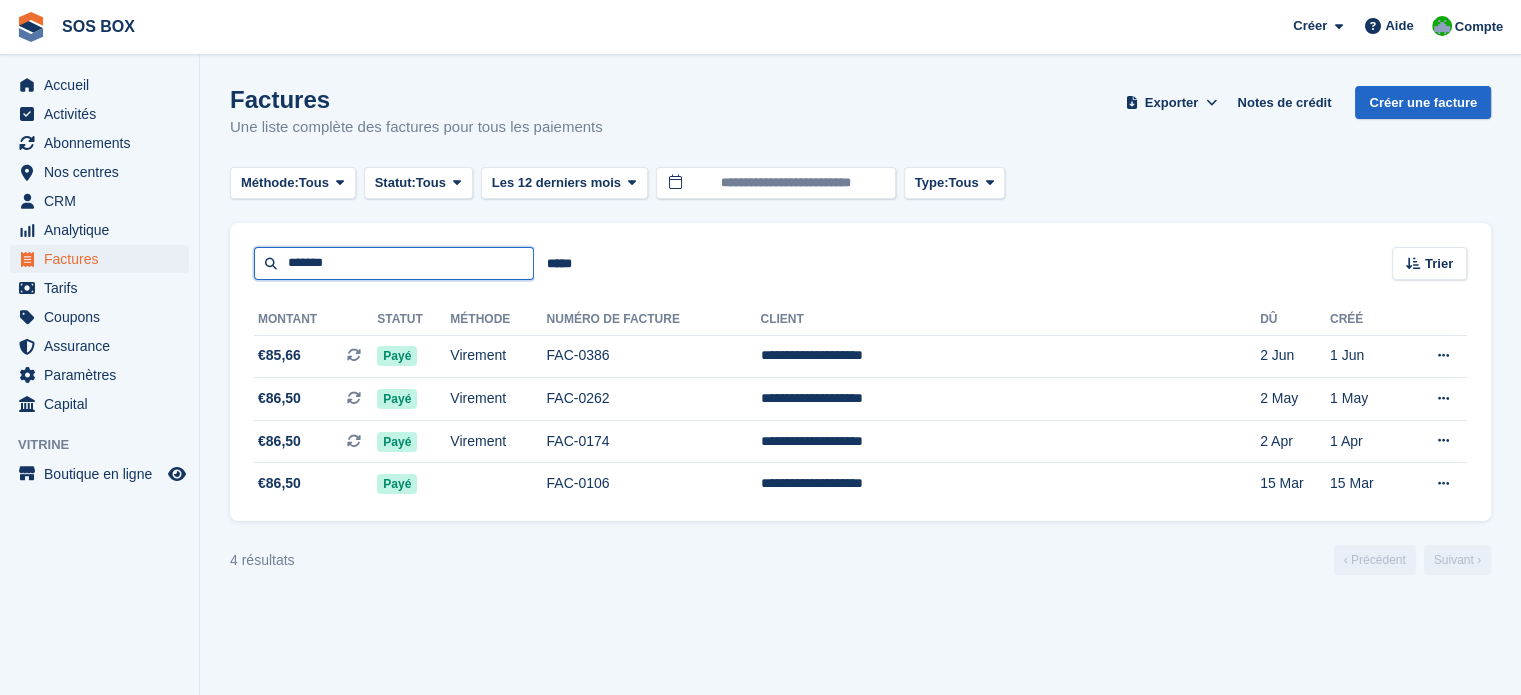 drag, startPoint x: 359, startPoint y: 269, endPoint x: 240, endPoint y: 257, distance: 119.60351 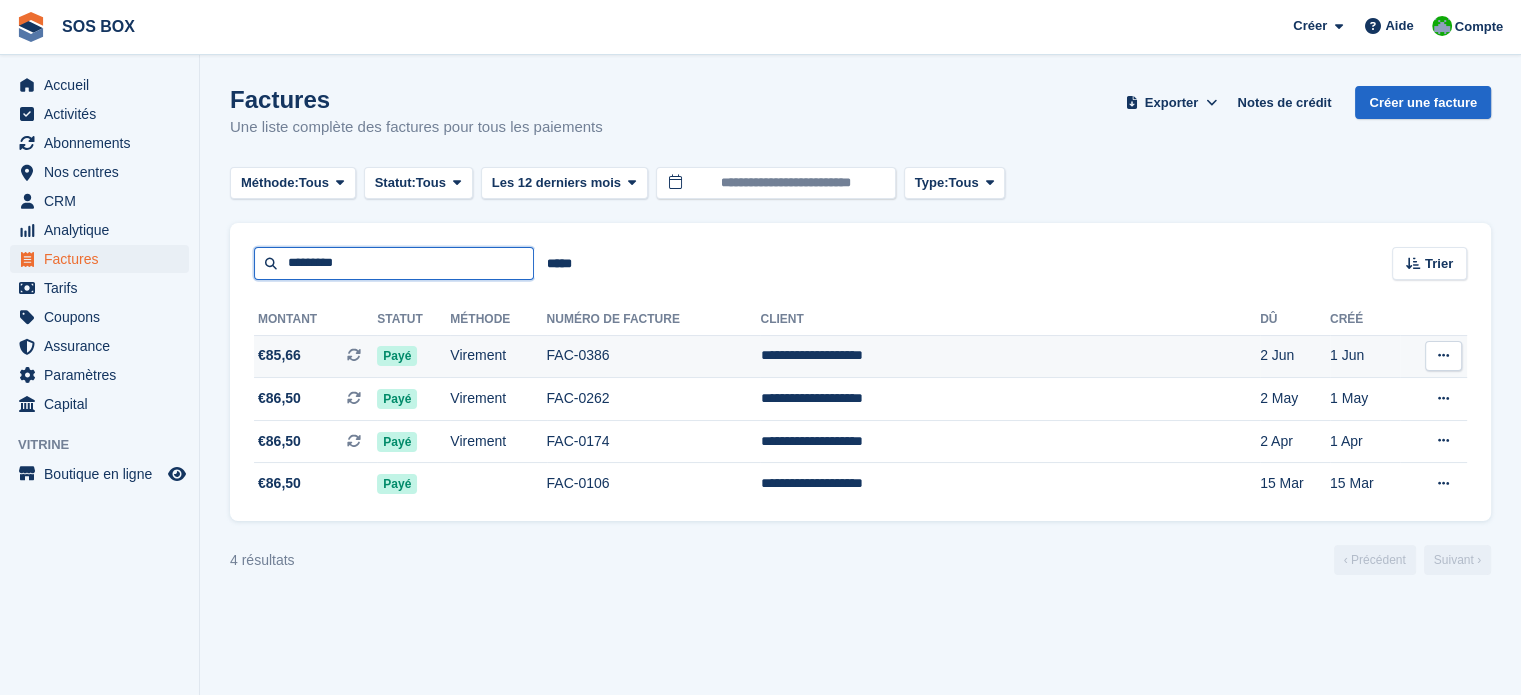 type on "**********" 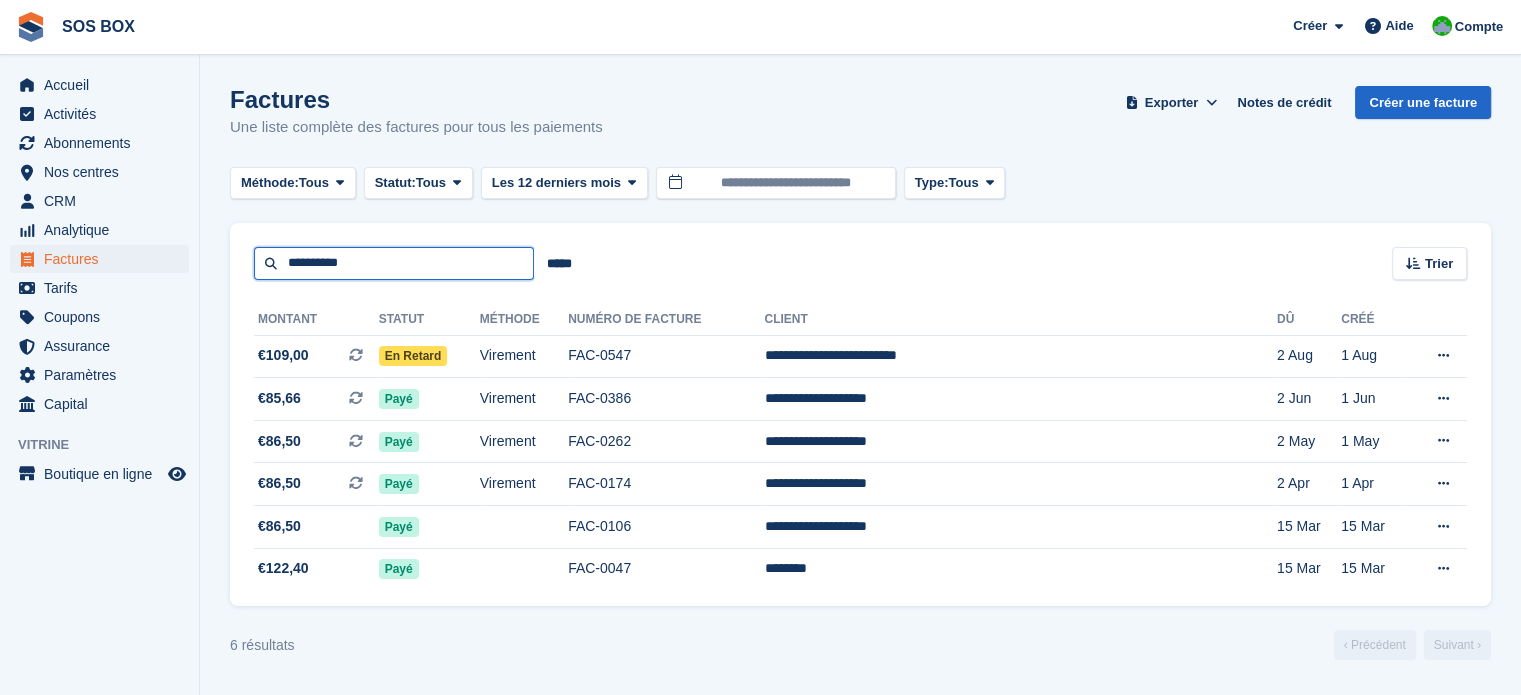 drag, startPoint x: 404, startPoint y: 271, endPoint x: 288, endPoint y: 271, distance: 116 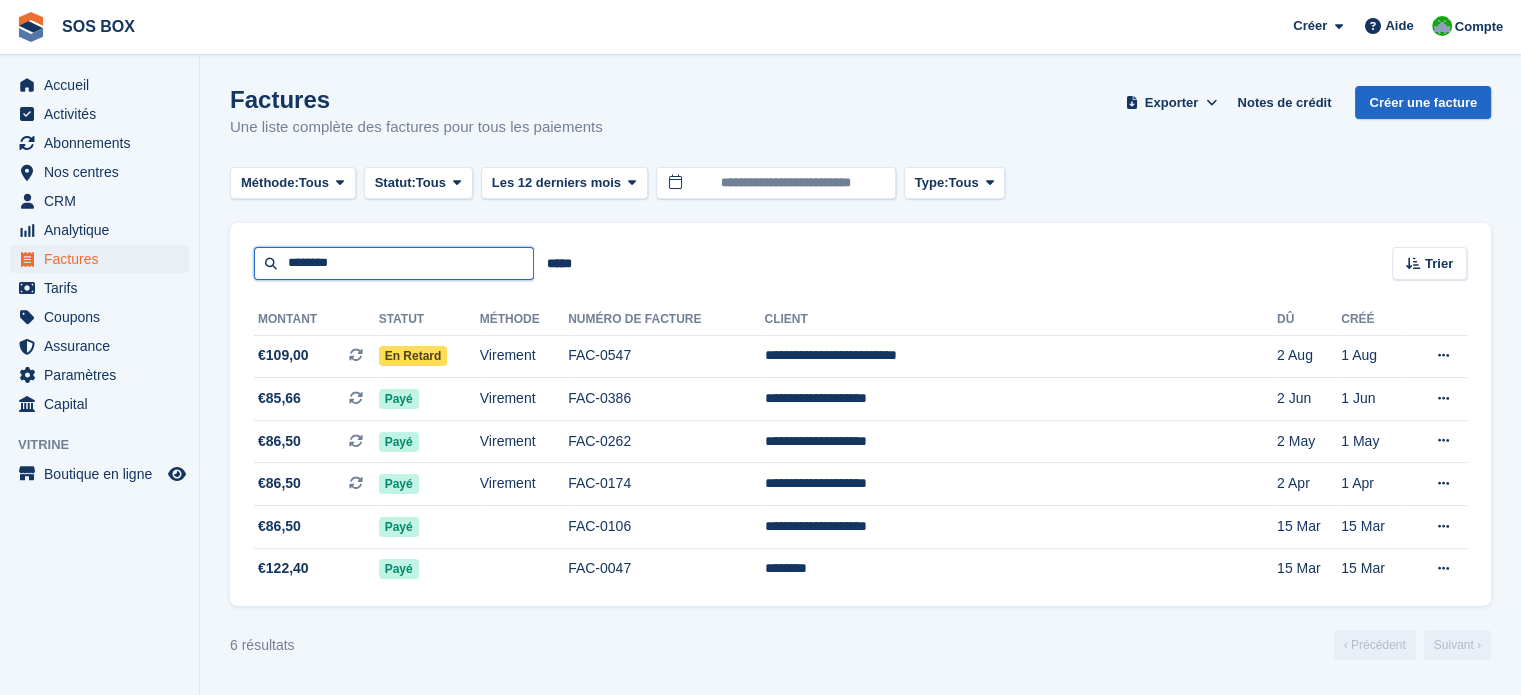 type on "********" 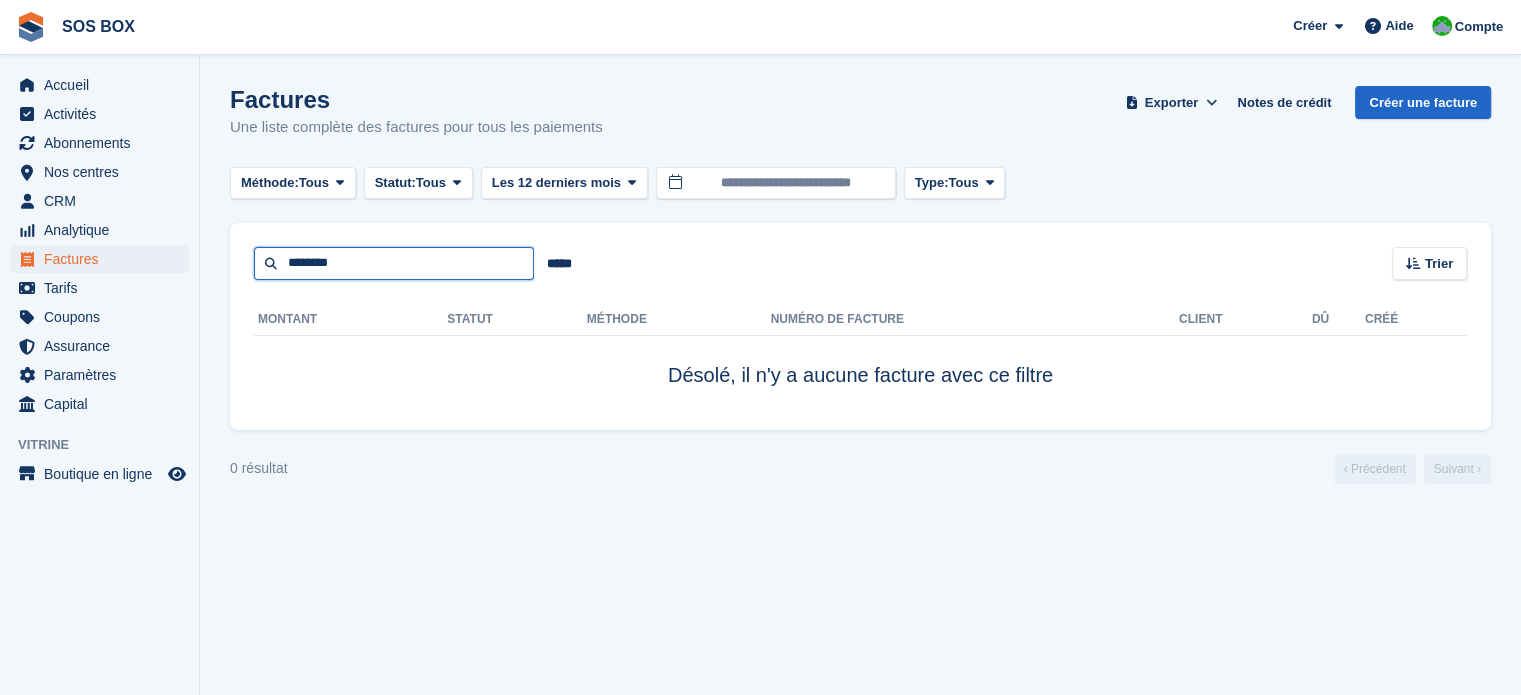 drag, startPoint x: 389, startPoint y: 264, endPoint x: 282, endPoint y: 279, distance: 108.04629 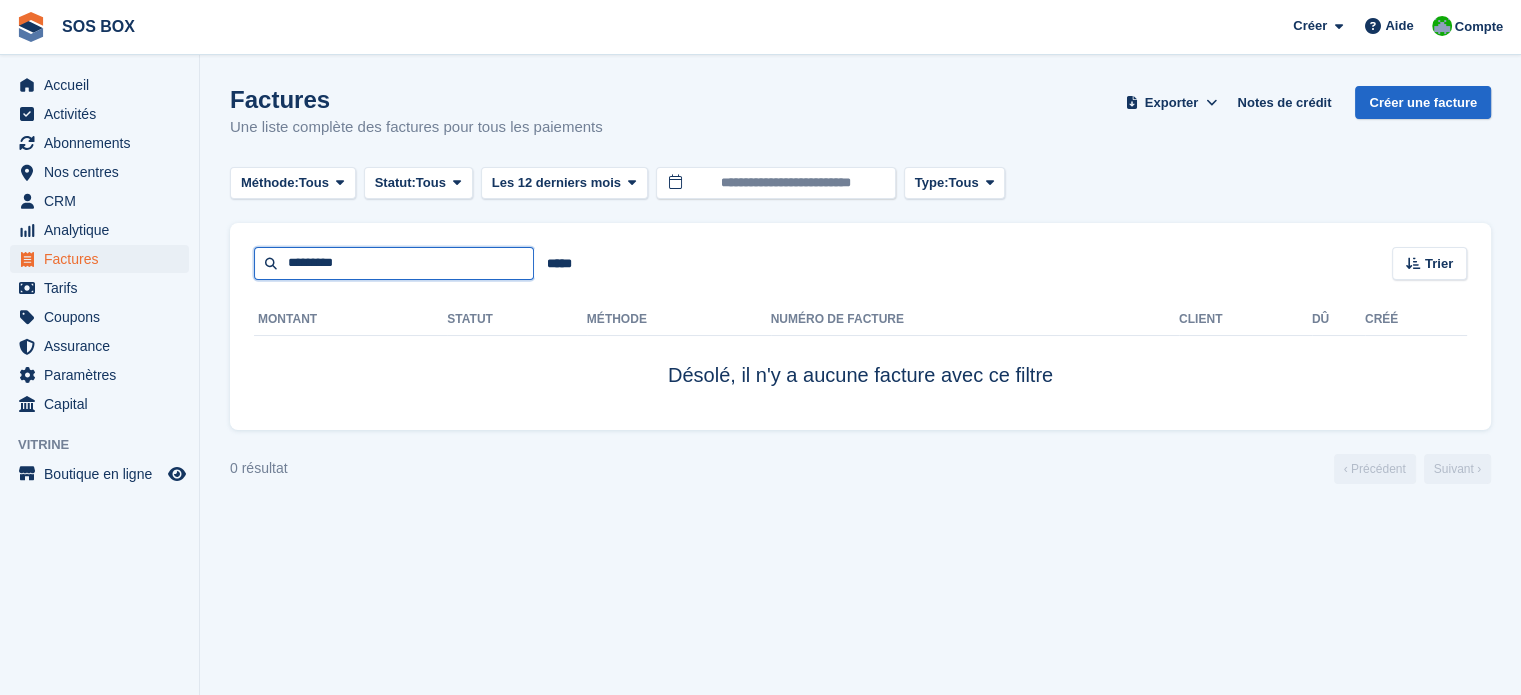 type on "*********" 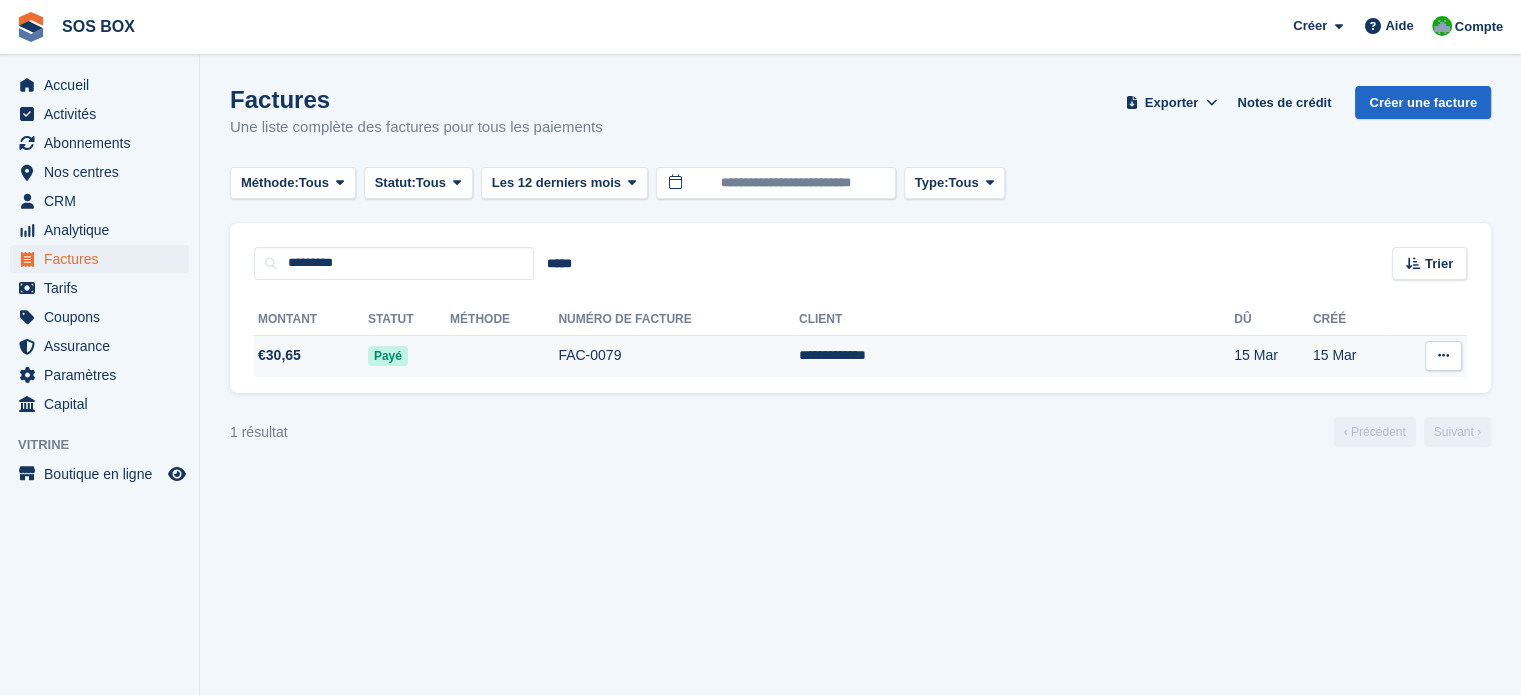 click on "**********" at bounding box center [1016, 356] 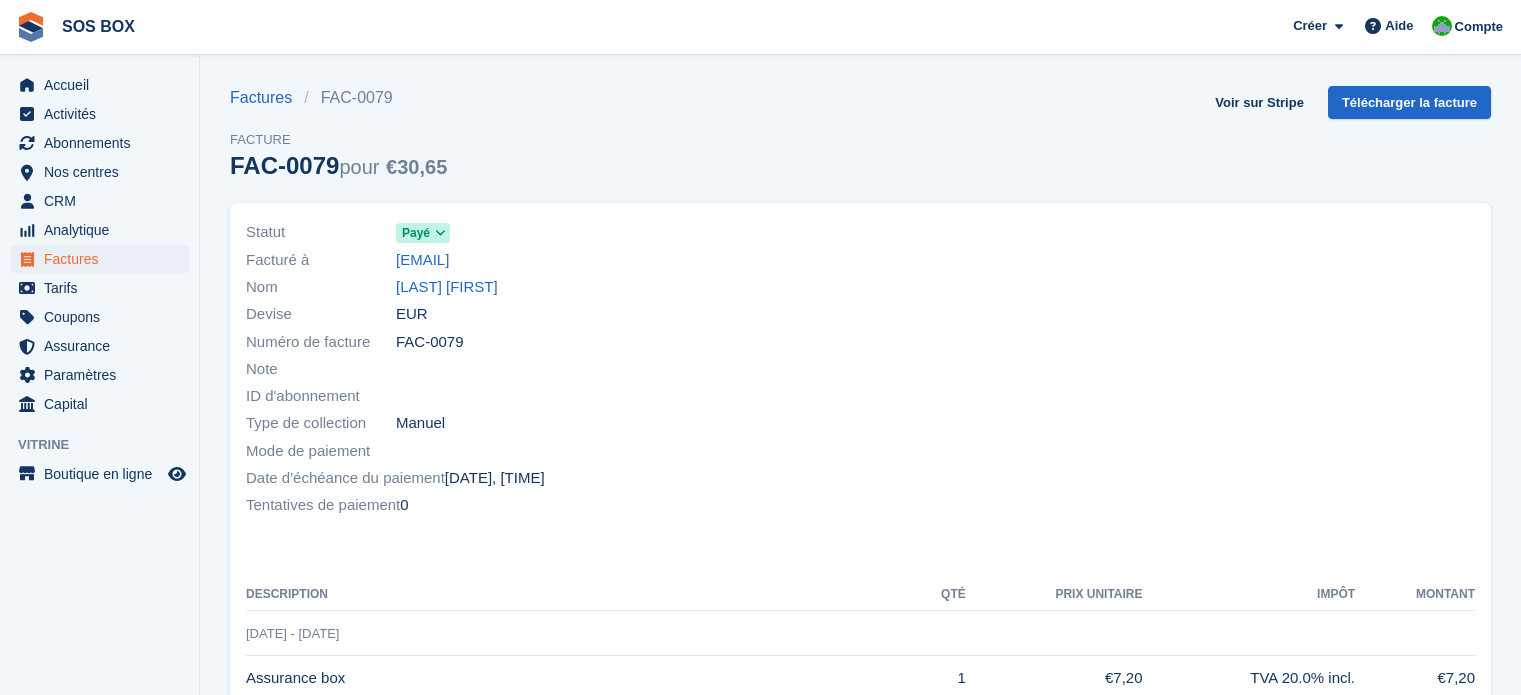 scroll, scrollTop: 0, scrollLeft: 0, axis: both 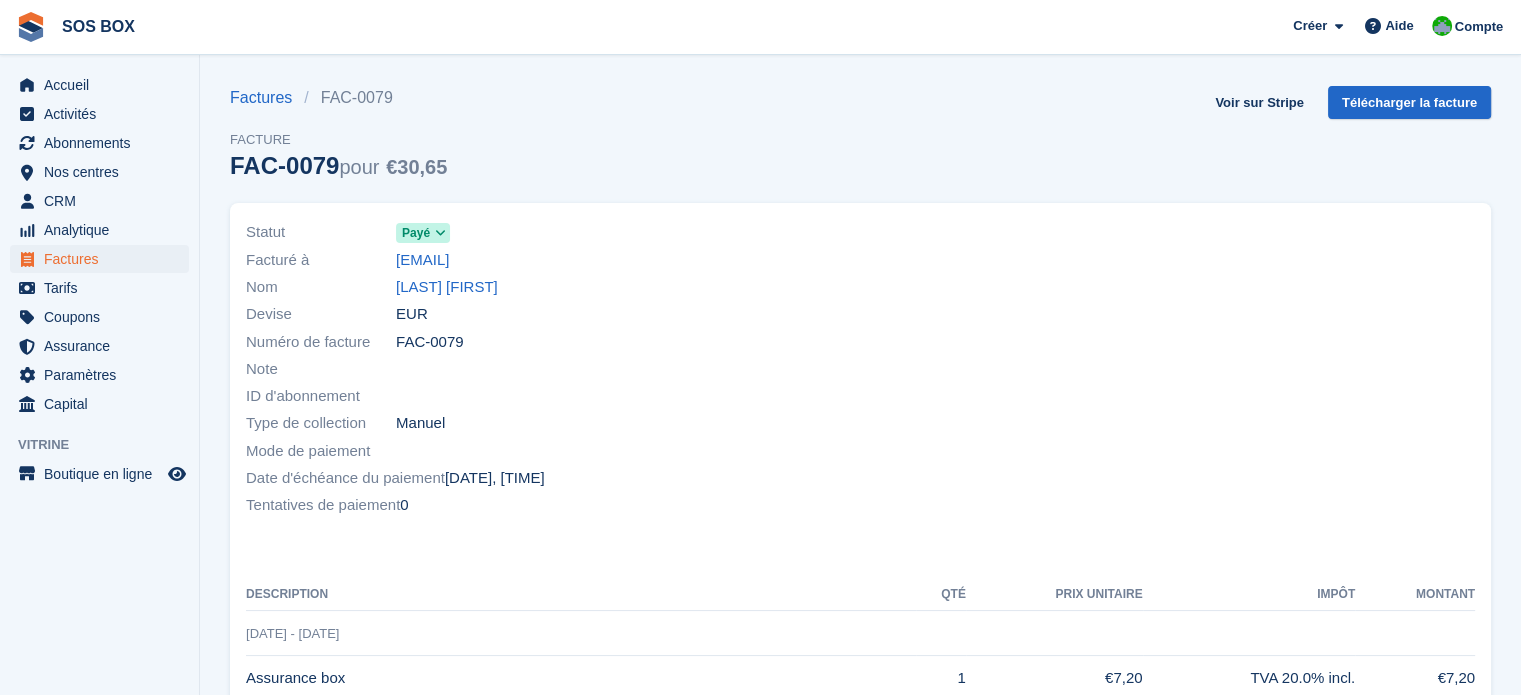 drag, startPoint x: 592, startPoint y: 268, endPoint x: 394, endPoint y: 265, distance: 198.02272 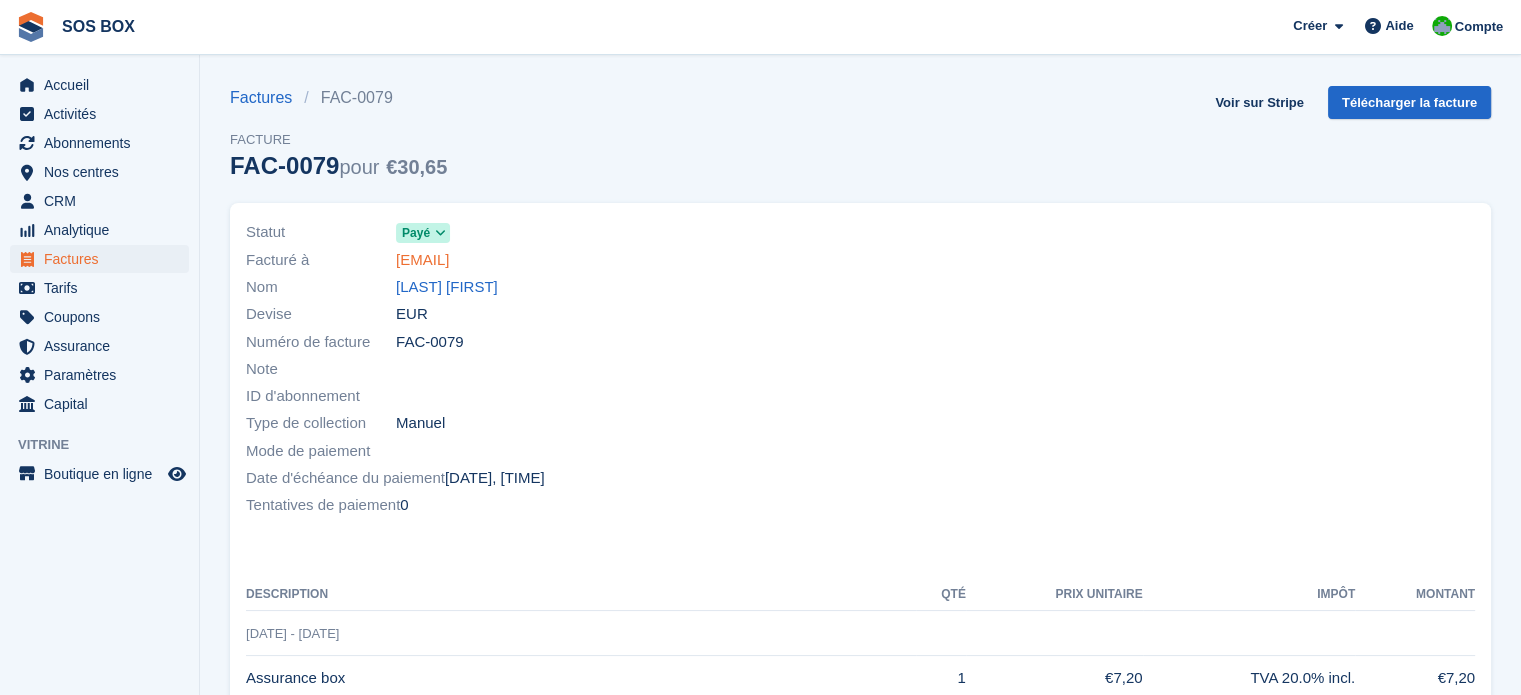 copy on "Facturé à
leokosolosky@gmail.com" 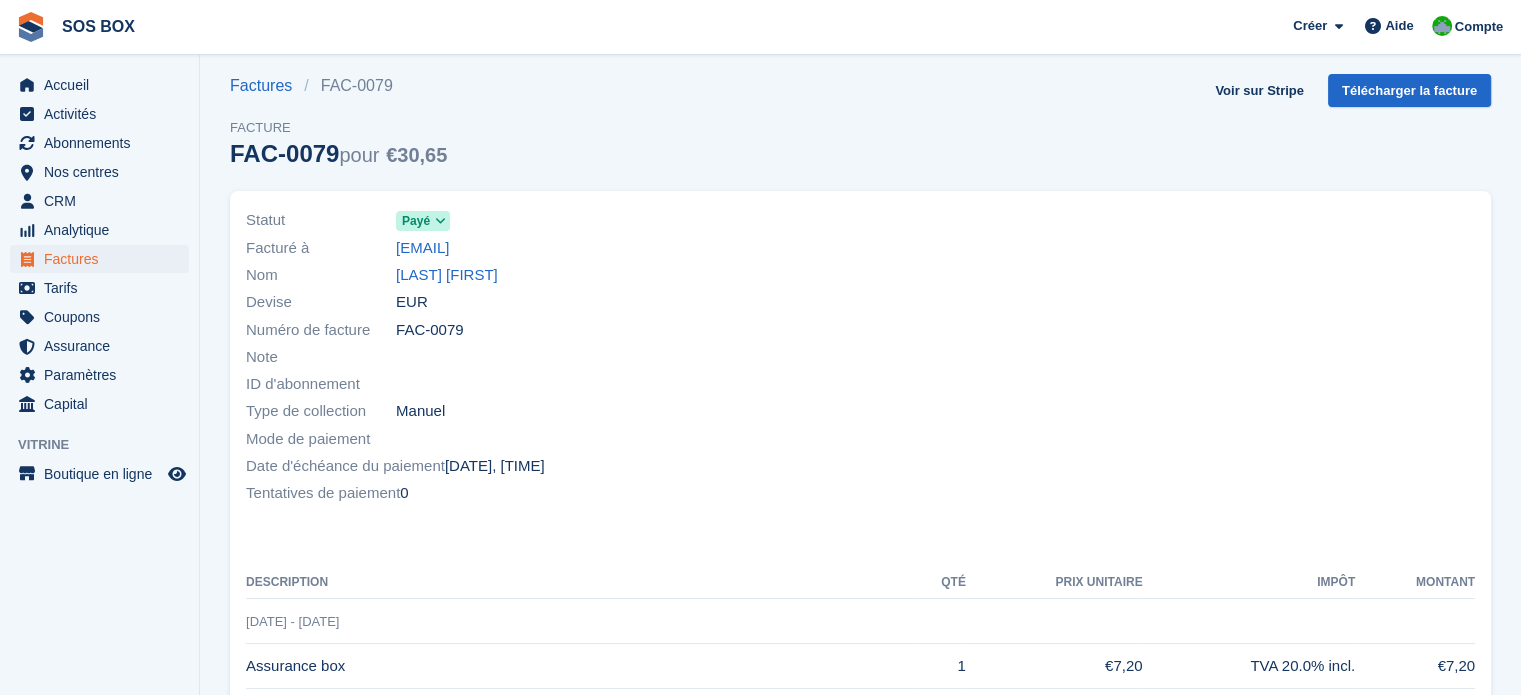 scroll, scrollTop: 0, scrollLeft: 0, axis: both 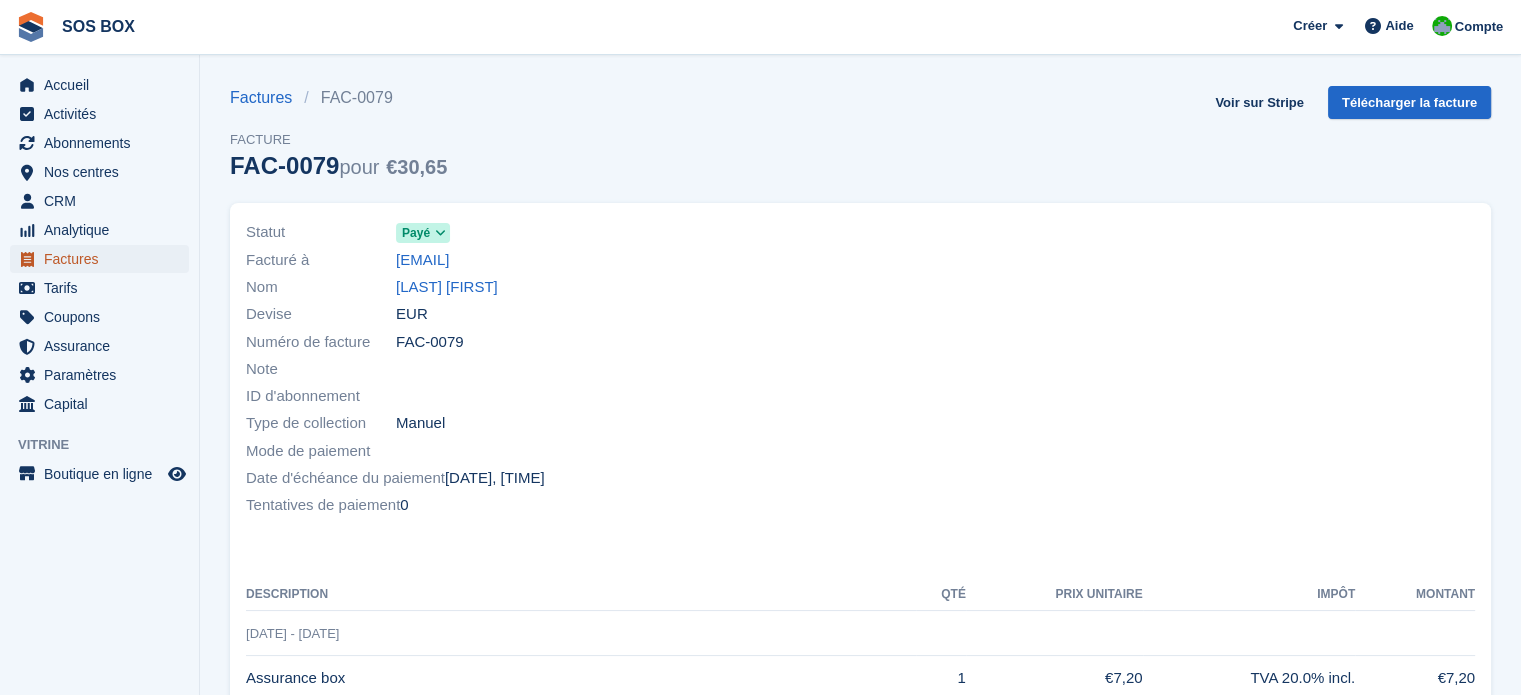 click on "Factures" at bounding box center [104, 259] 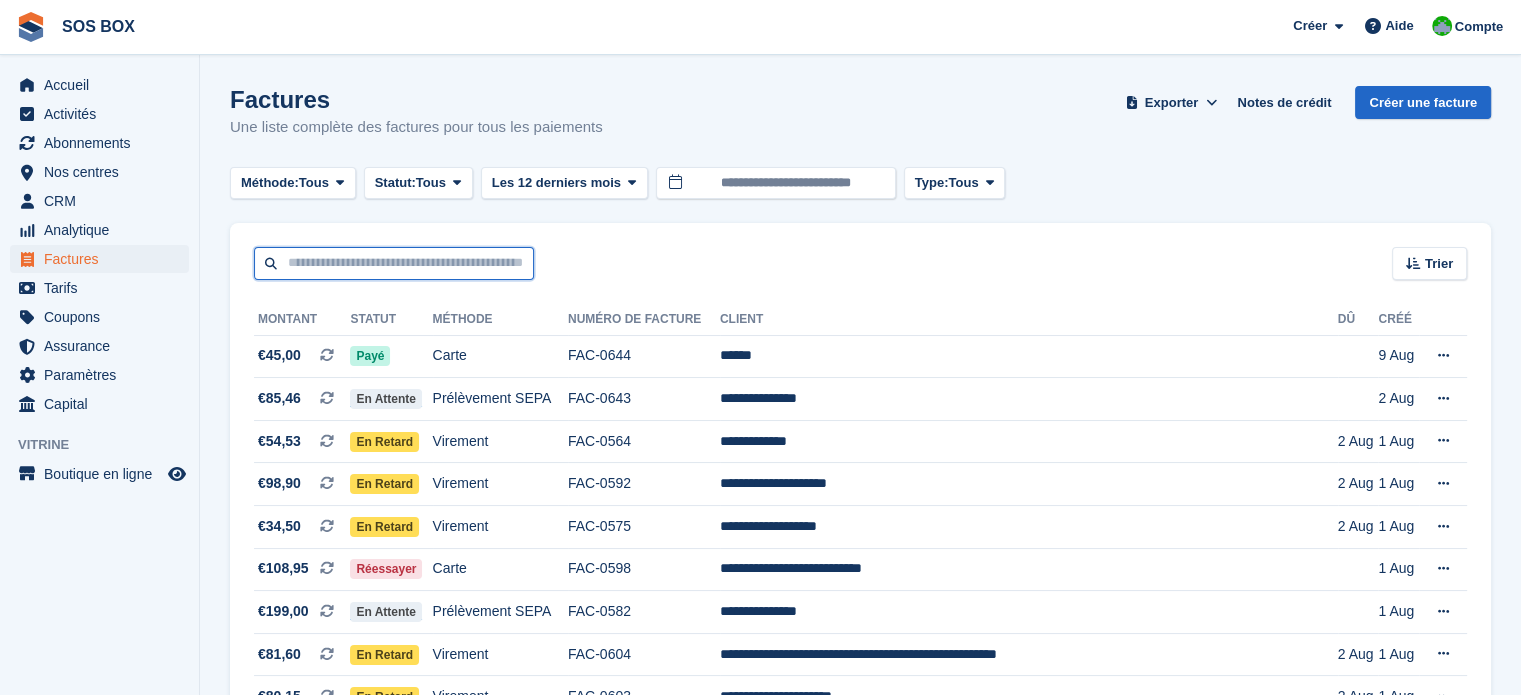 click at bounding box center [394, 263] 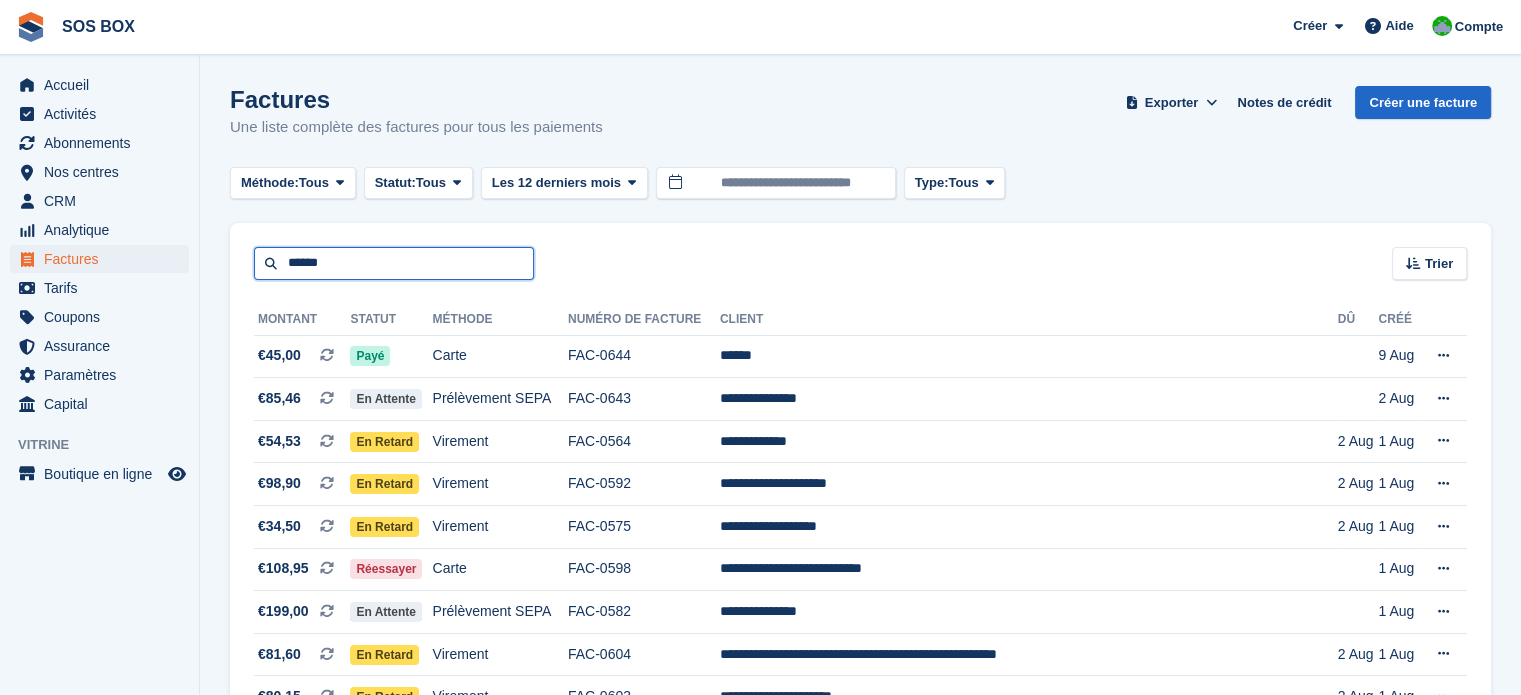 type on "******" 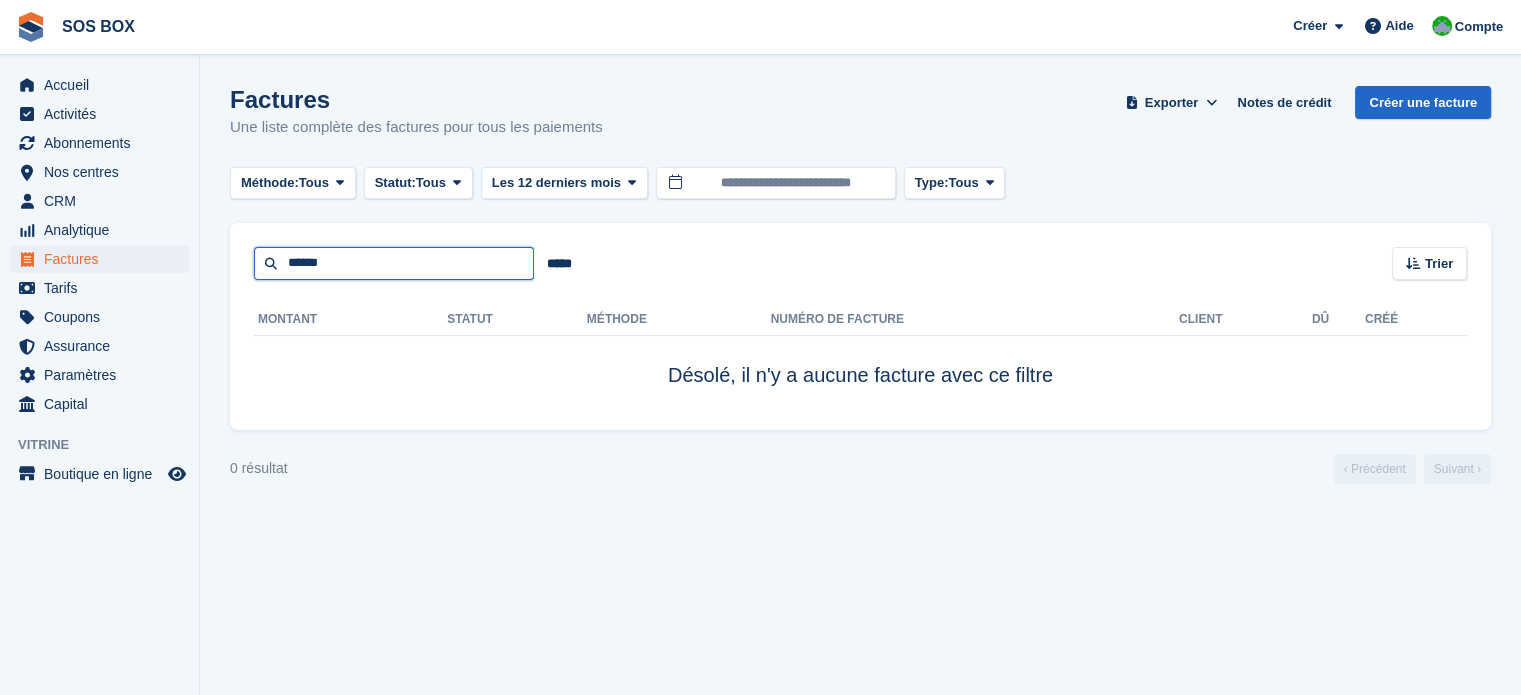 click on "******" at bounding box center [394, 263] 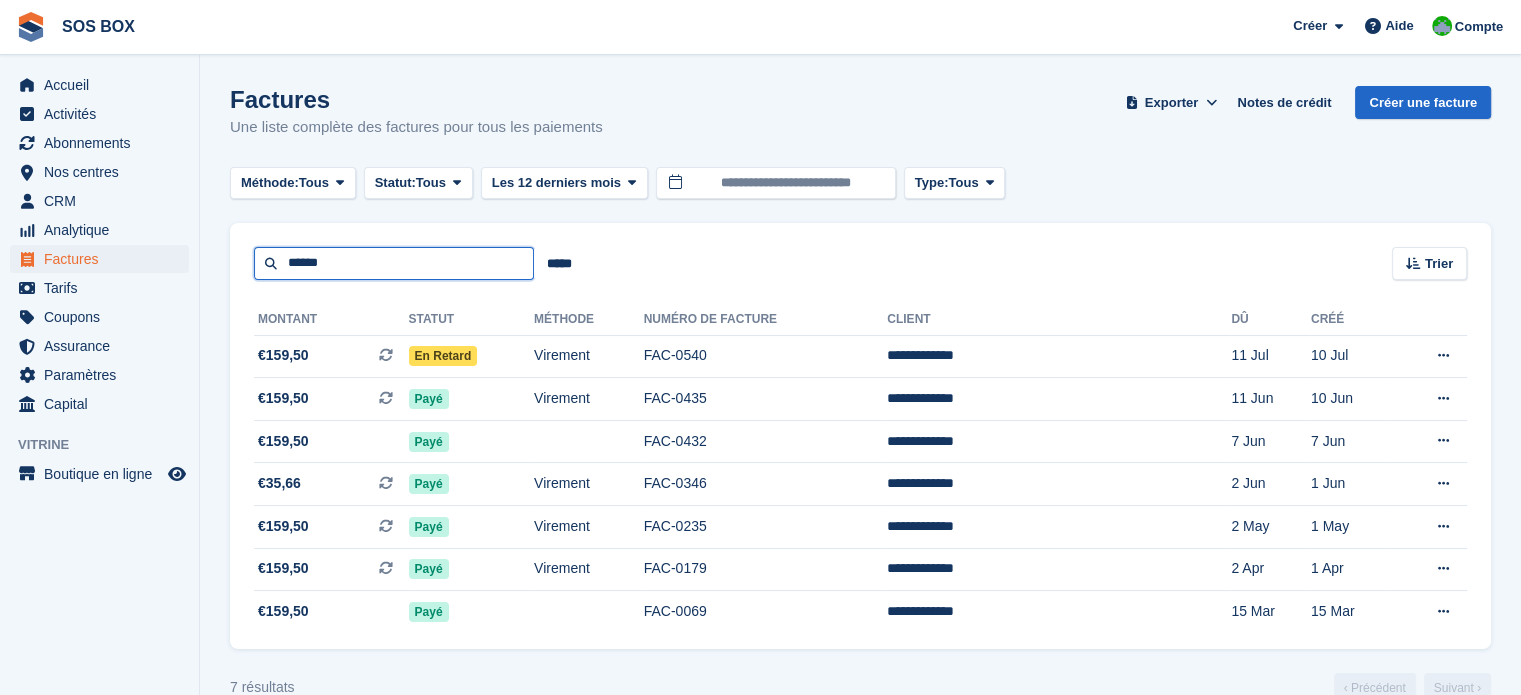 drag, startPoint x: 360, startPoint y: 257, endPoint x: 226, endPoint y: 260, distance: 134.03358 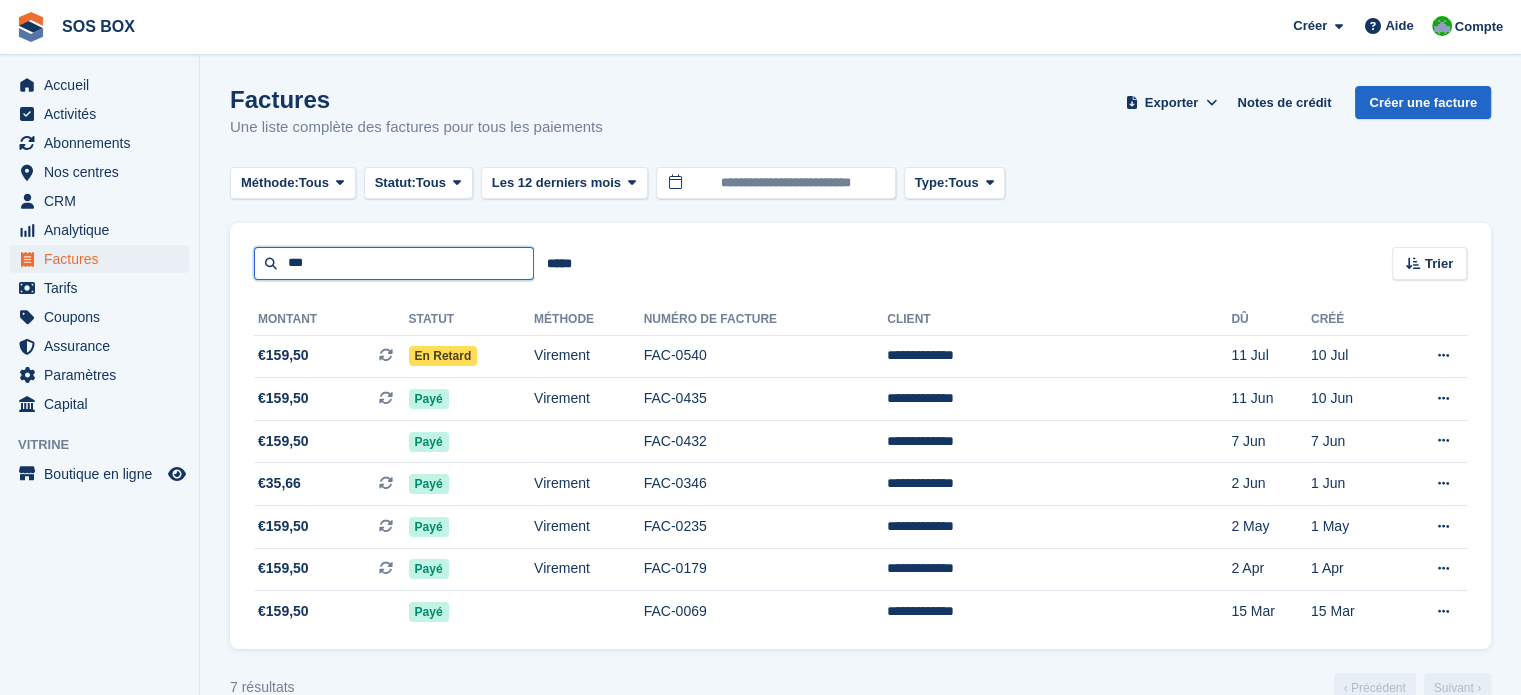 type on "**********" 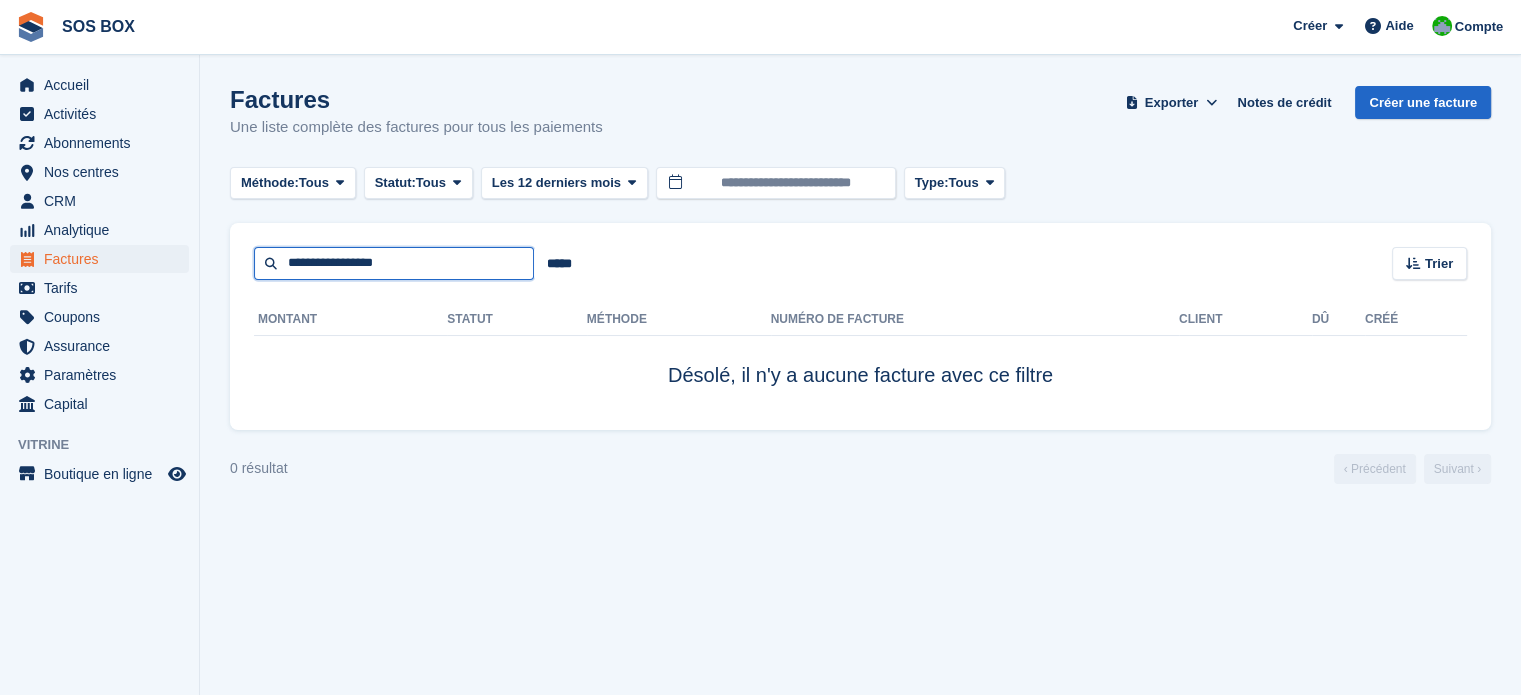 drag, startPoint x: 415, startPoint y: 264, endPoint x: 312, endPoint y: 272, distance: 103.31021 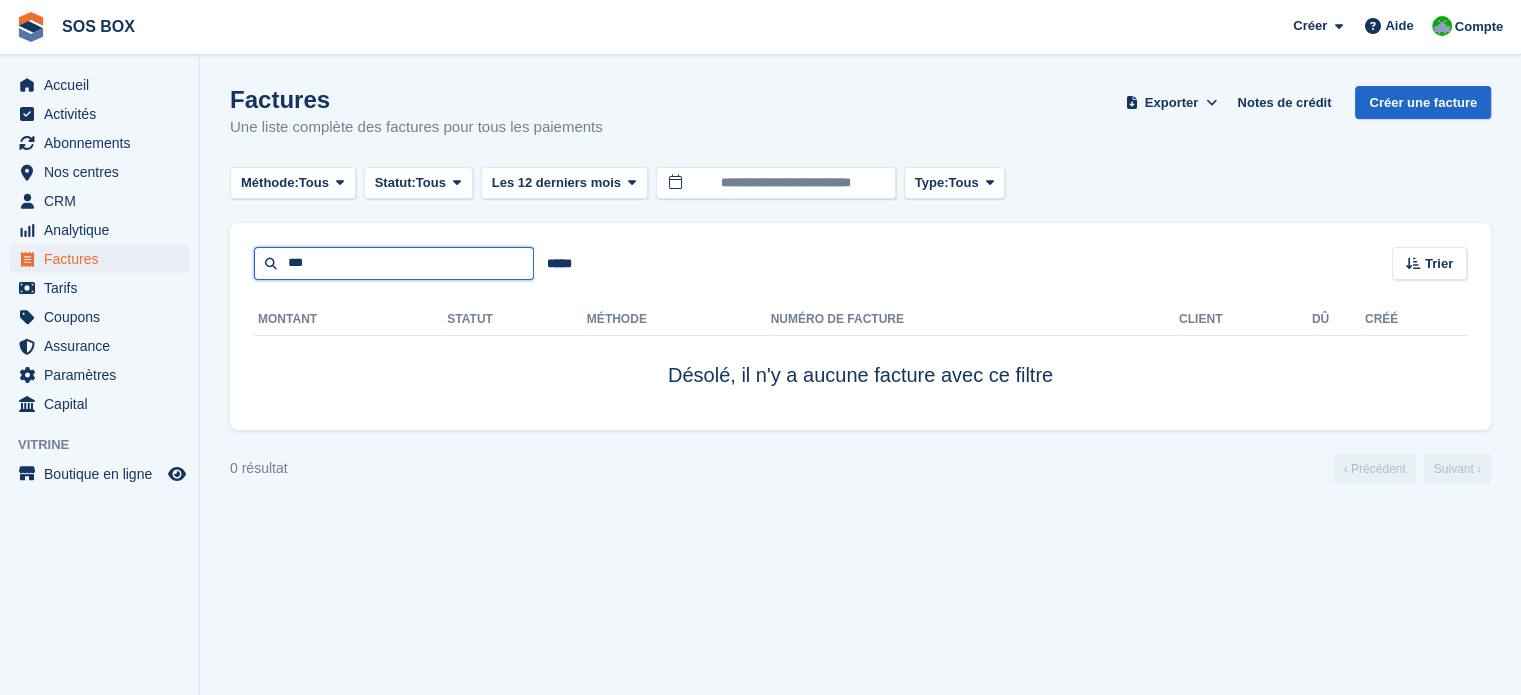 type on "***" 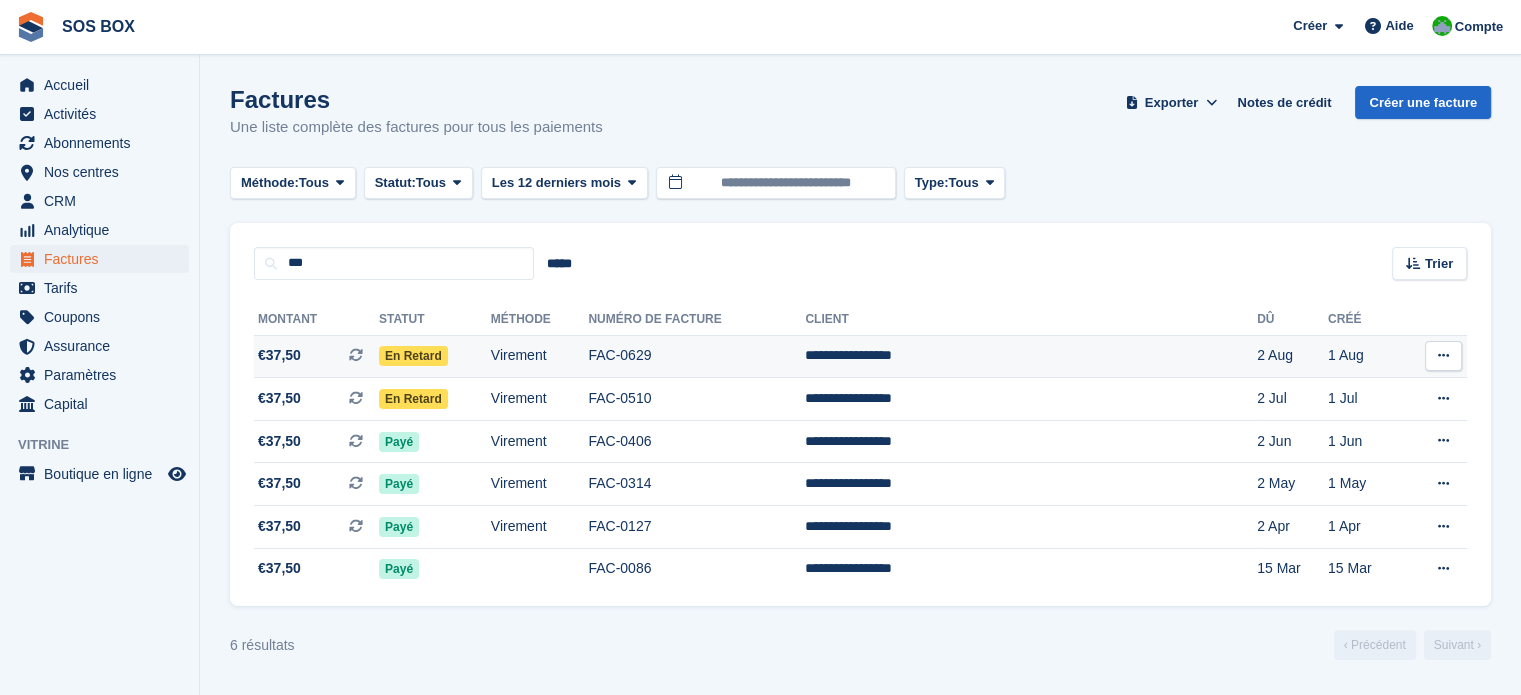 click on "**********" at bounding box center [1031, 356] 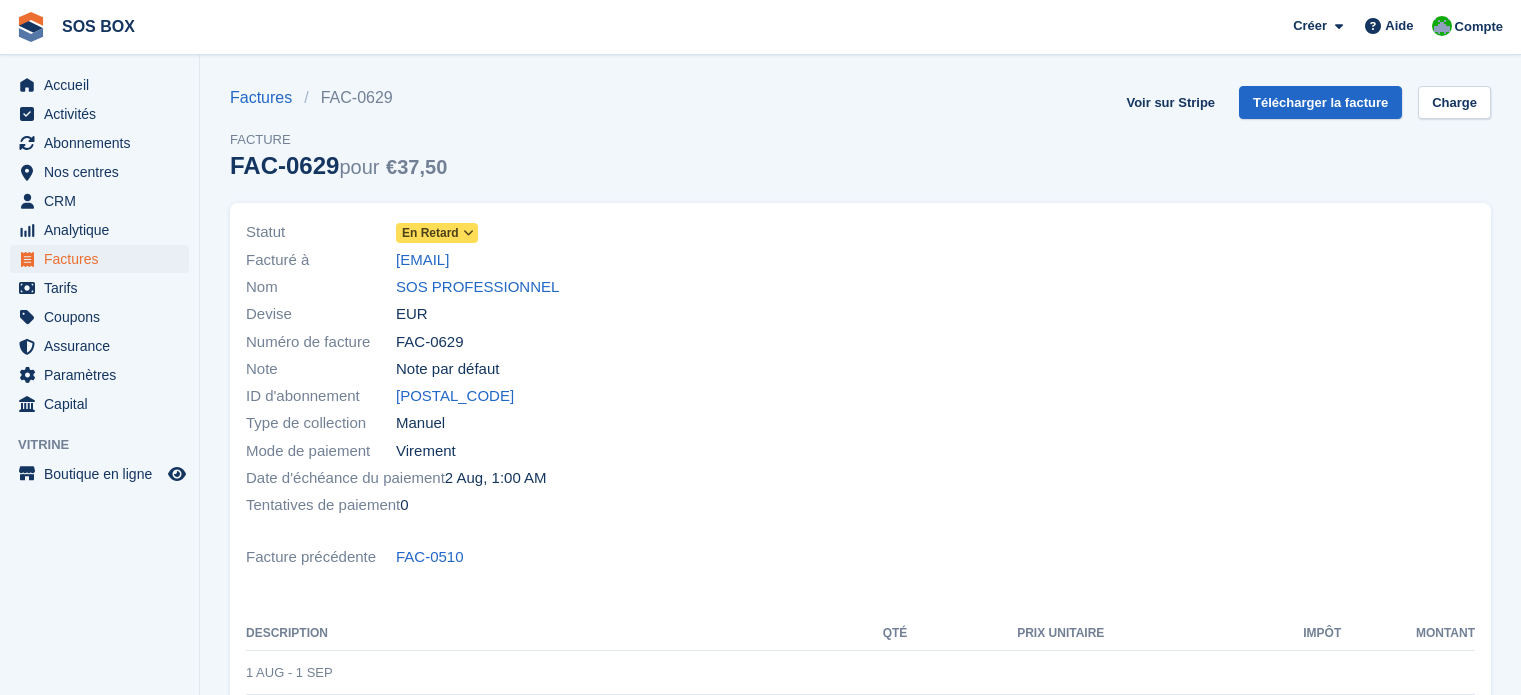 scroll, scrollTop: 0, scrollLeft: 0, axis: both 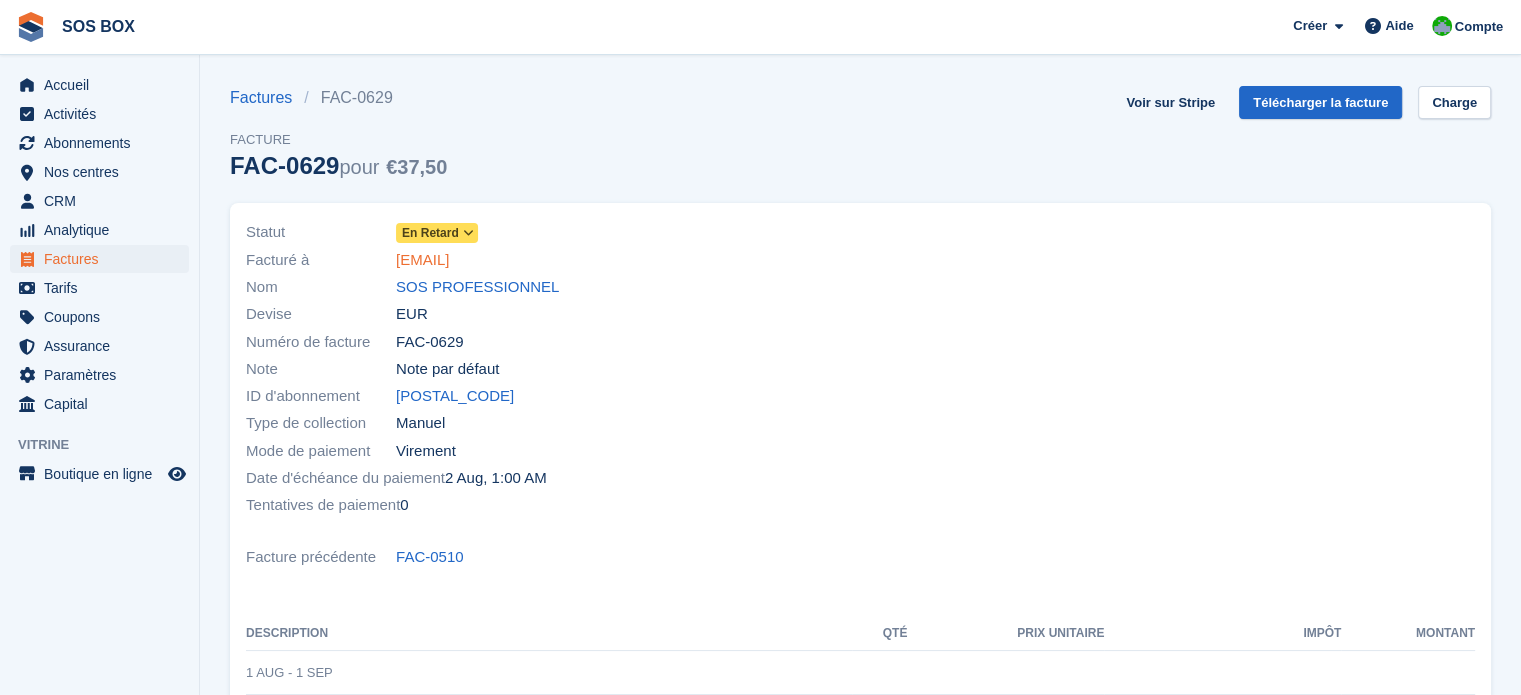 drag, startPoint x: 620, startPoint y: 271, endPoint x: 398, endPoint y: 262, distance: 222.18236 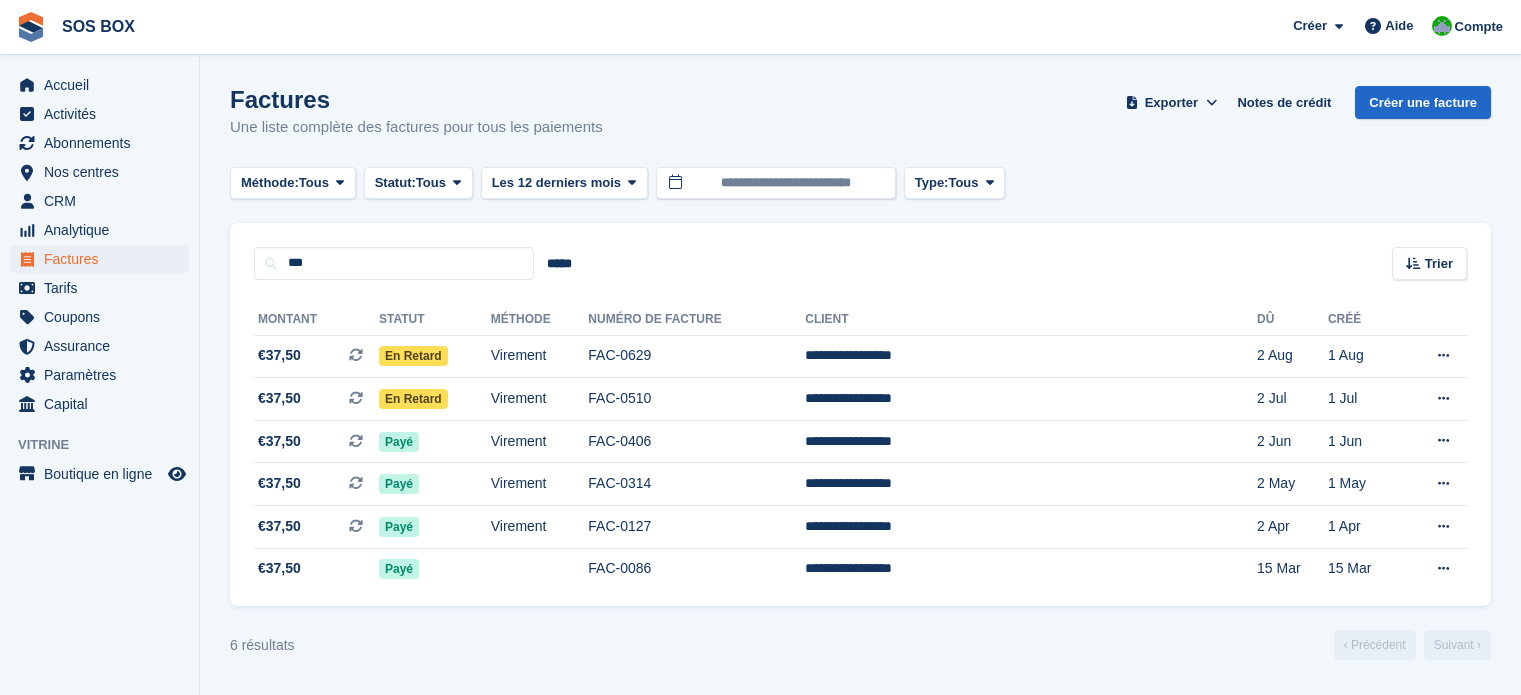 scroll, scrollTop: 0, scrollLeft: 0, axis: both 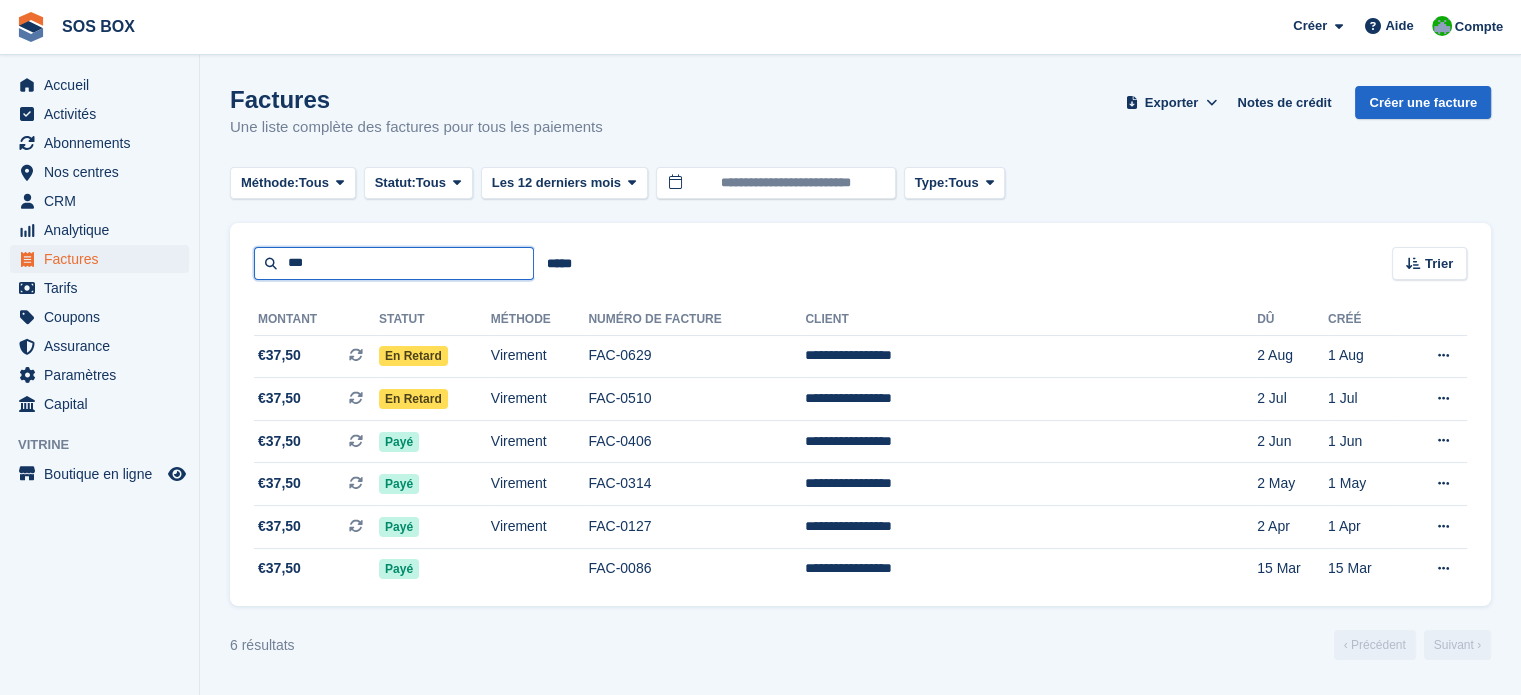 drag, startPoint x: 331, startPoint y: 267, endPoint x: 262, endPoint y: 263, distance: 69.115845 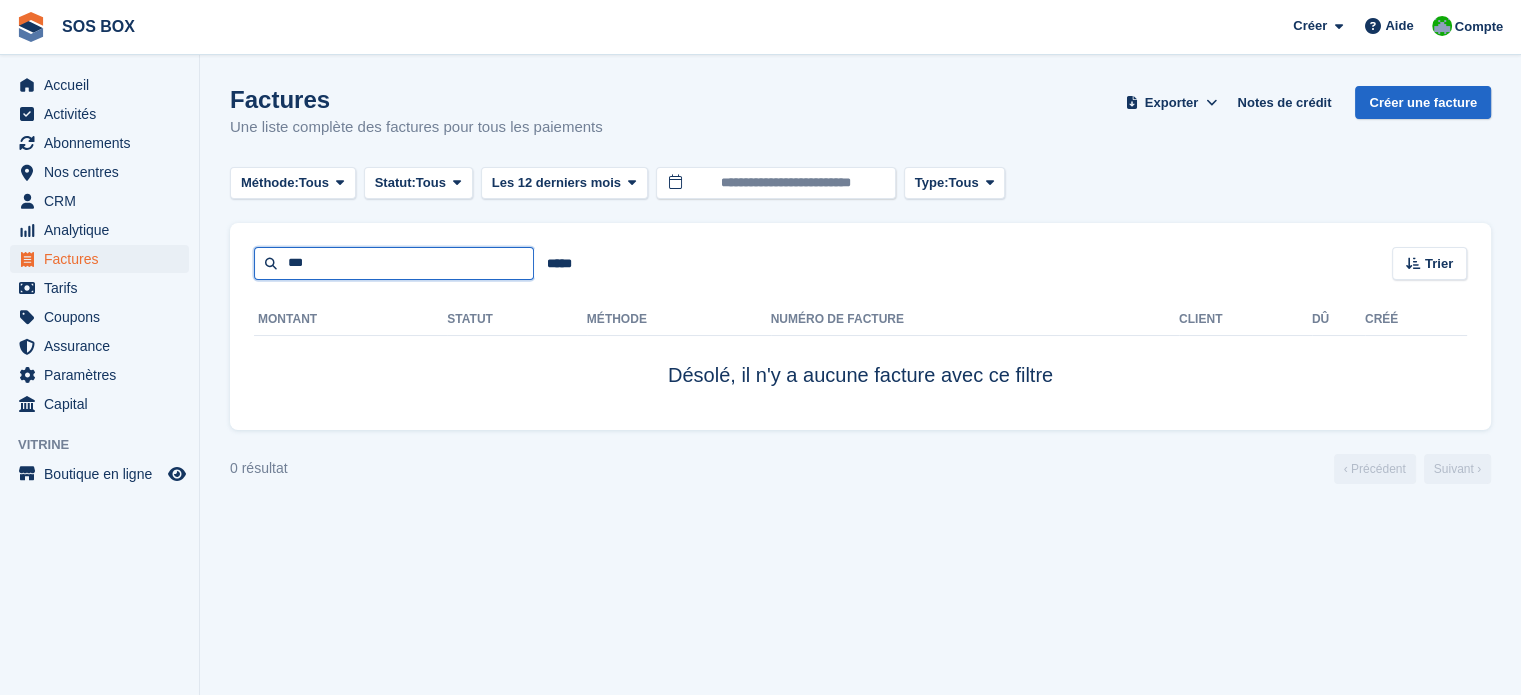 click on "***" at bounding box center [394, 263] 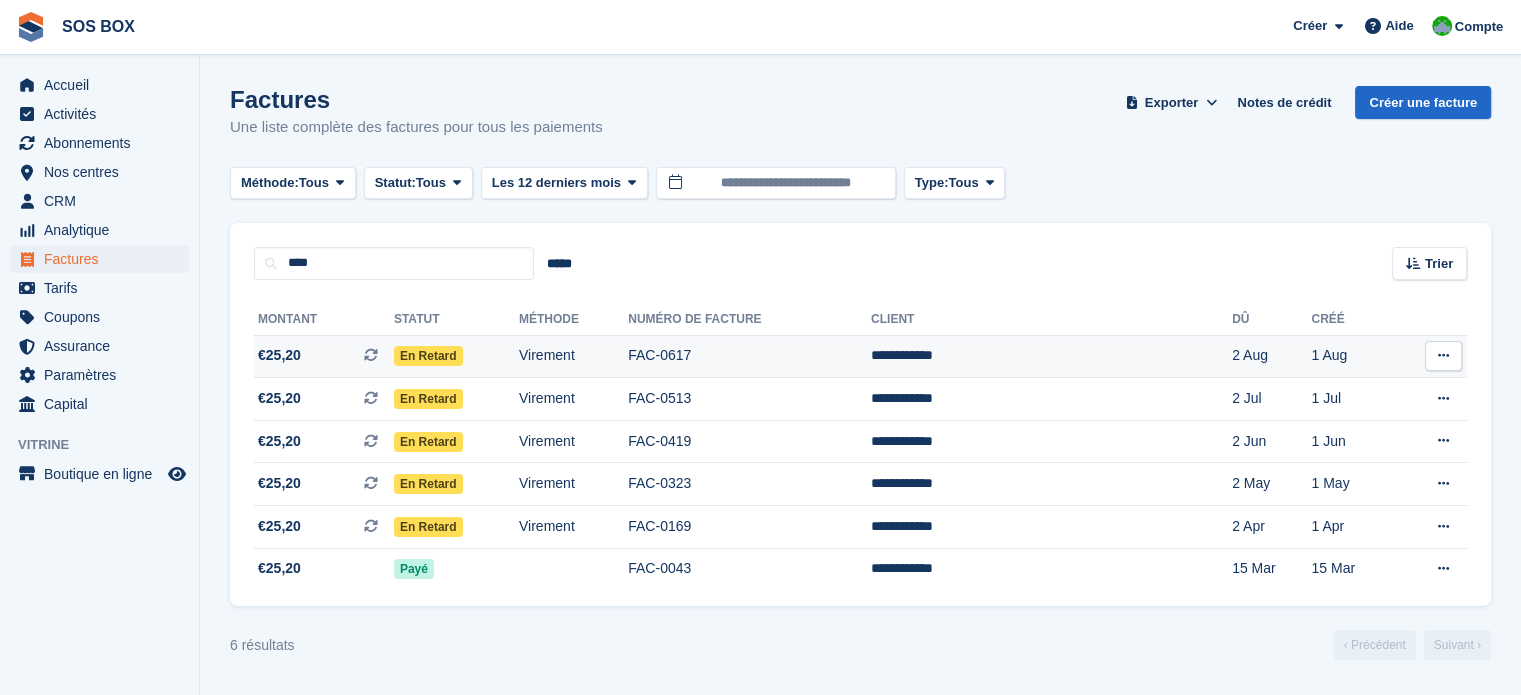 click on "**********" at bounding box center [1051, 356] 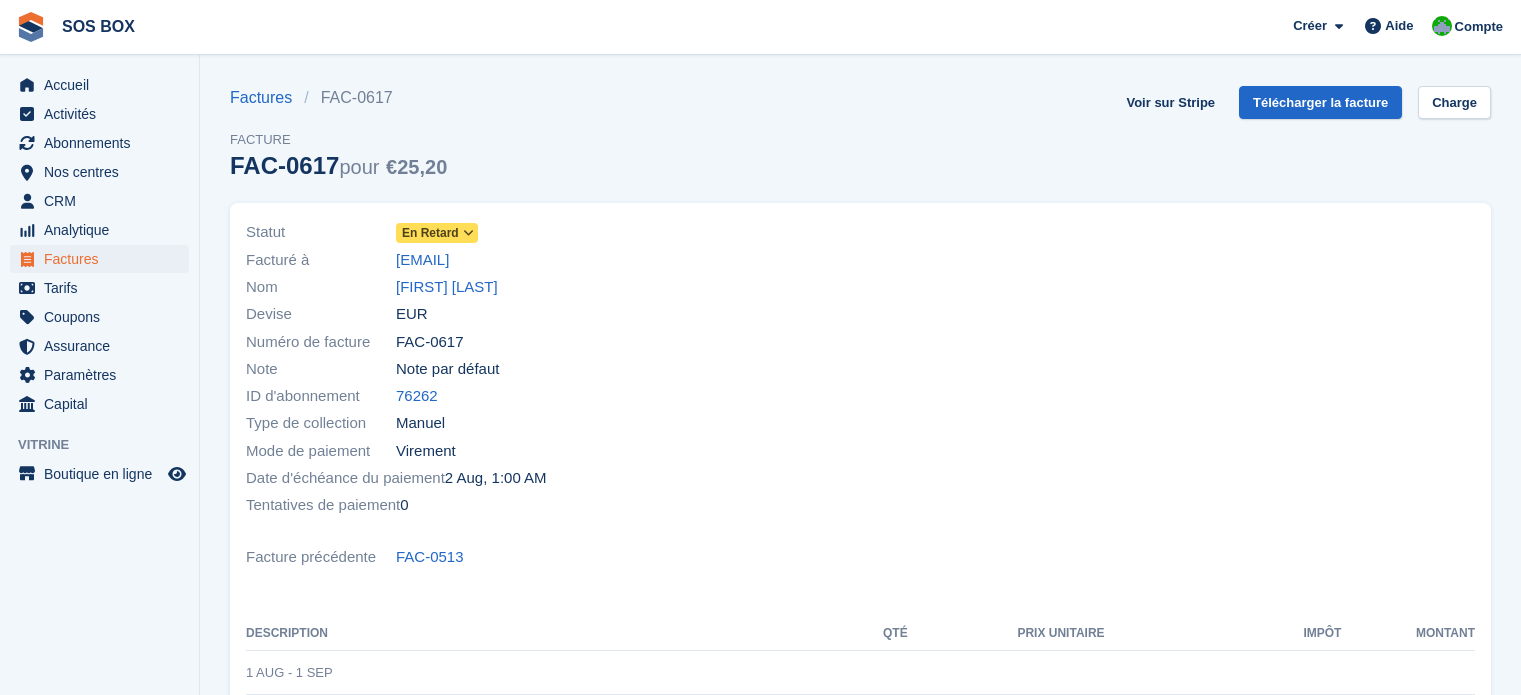 scroll, scrollTop: 0, scrollLeft: 0, axis: both 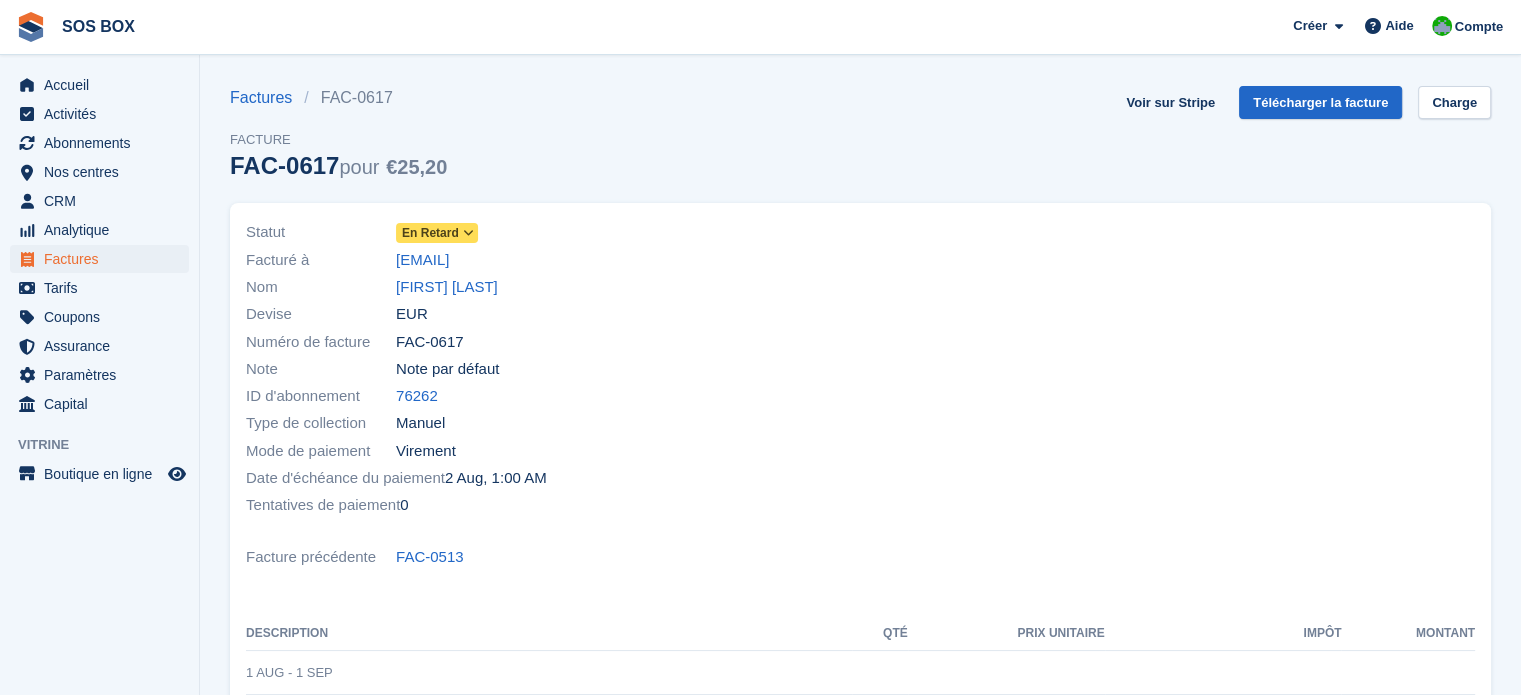 drag, startPoint x: 549, startPoint y: 257, endPoint x: 380, endPoint y: 260, distance: 169.02663 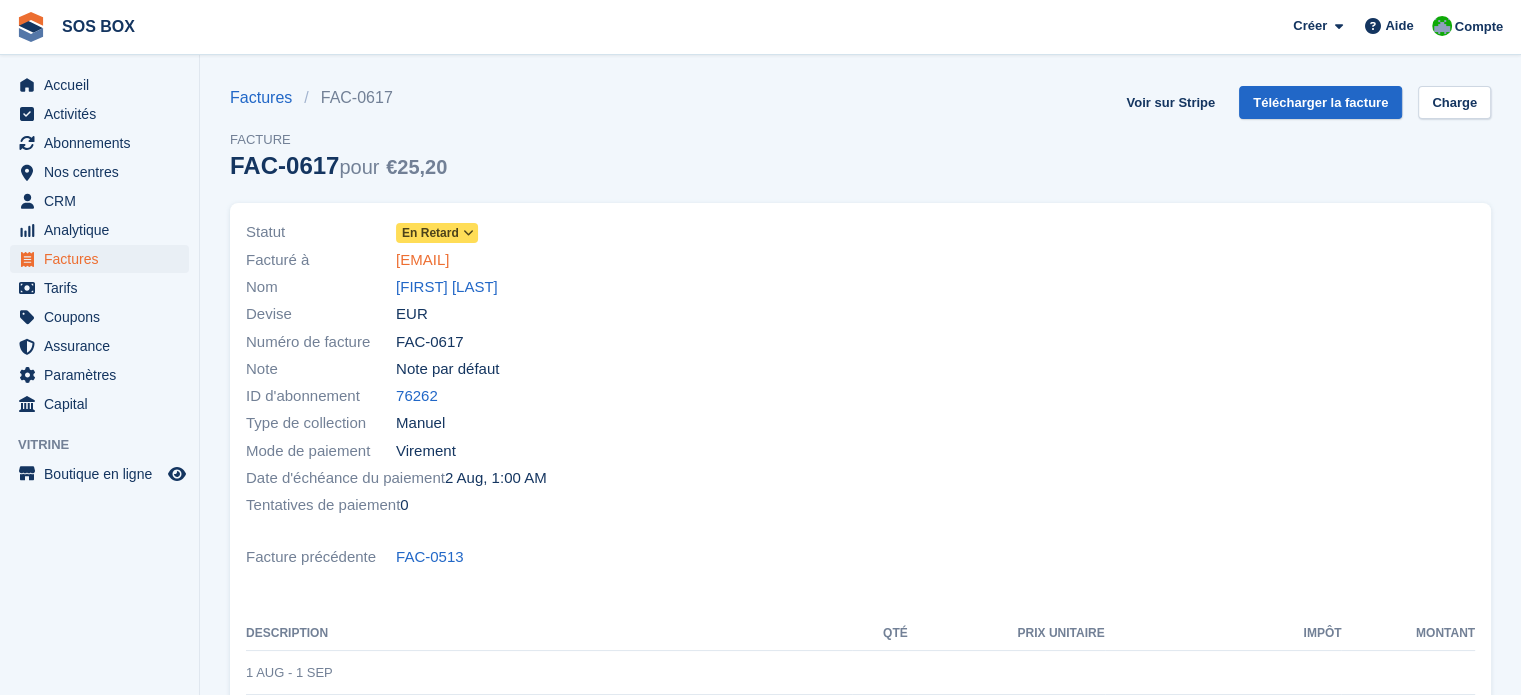 copy on "Facturé à
sj268485@gmail.com" 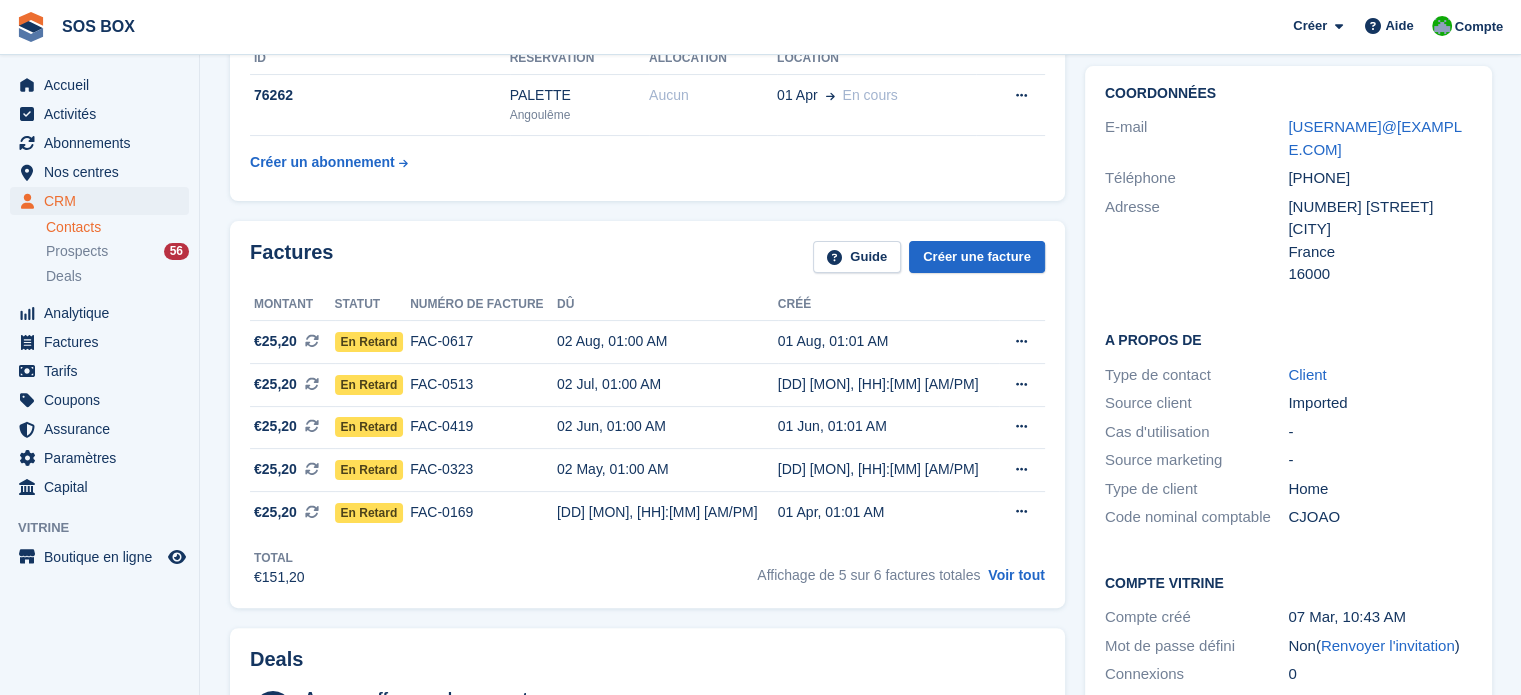 scroll, scrollTop: 500, scrollLeft: 0, axis: vertical 